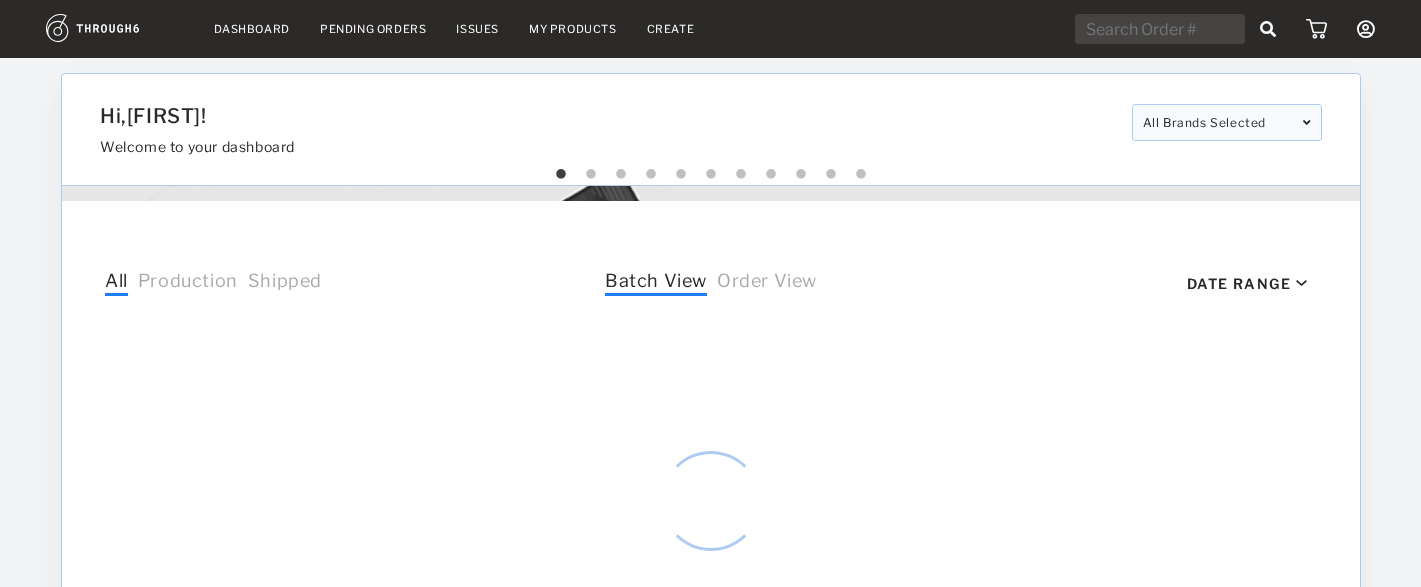 select on "7" 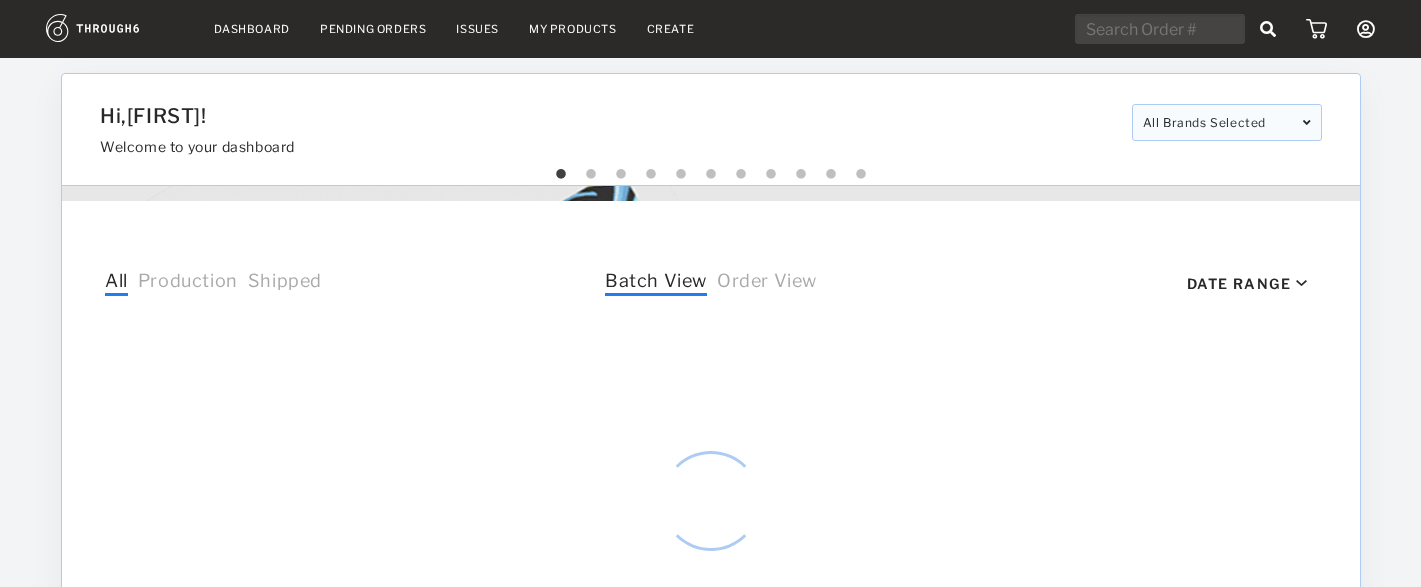 select on "2025" 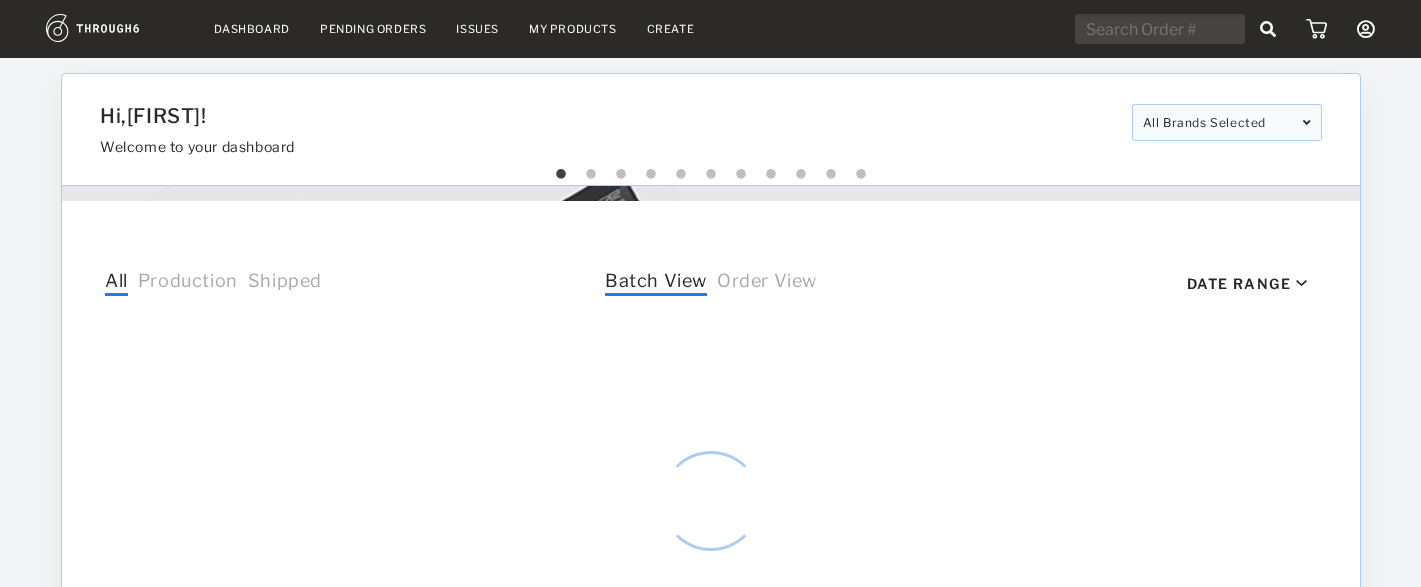 scroll, scrollTop: 0, scrollLeft: 0, axis: both 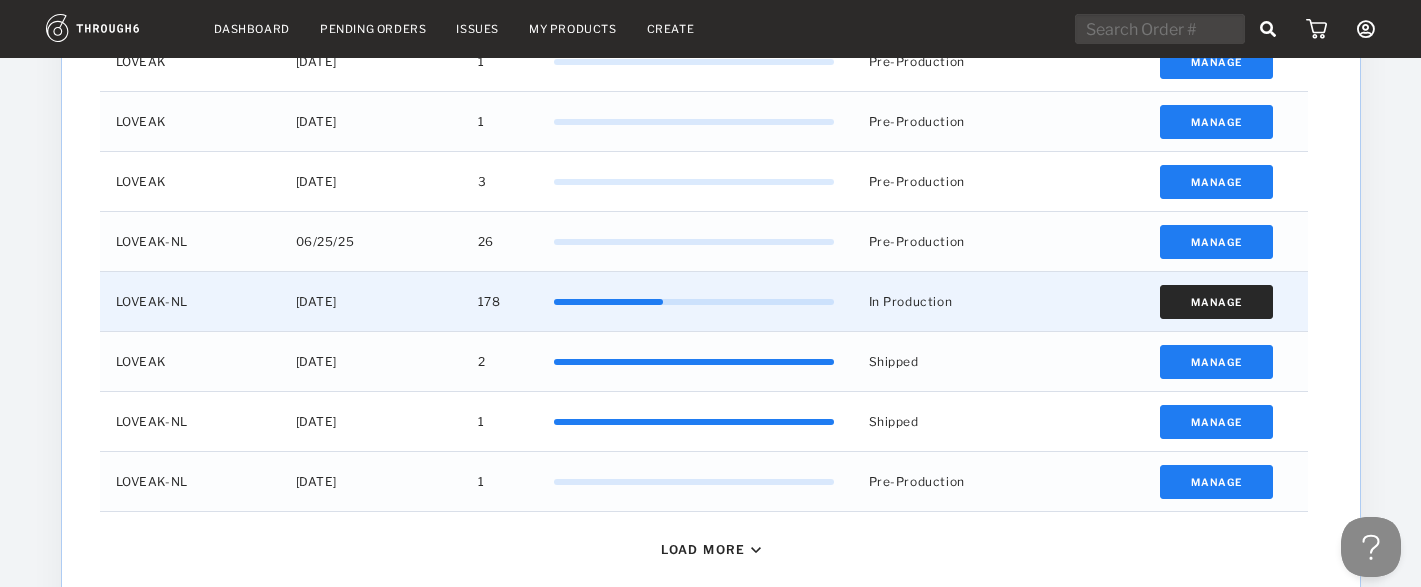 click on "Manage" at bounding box center [1216, 302] 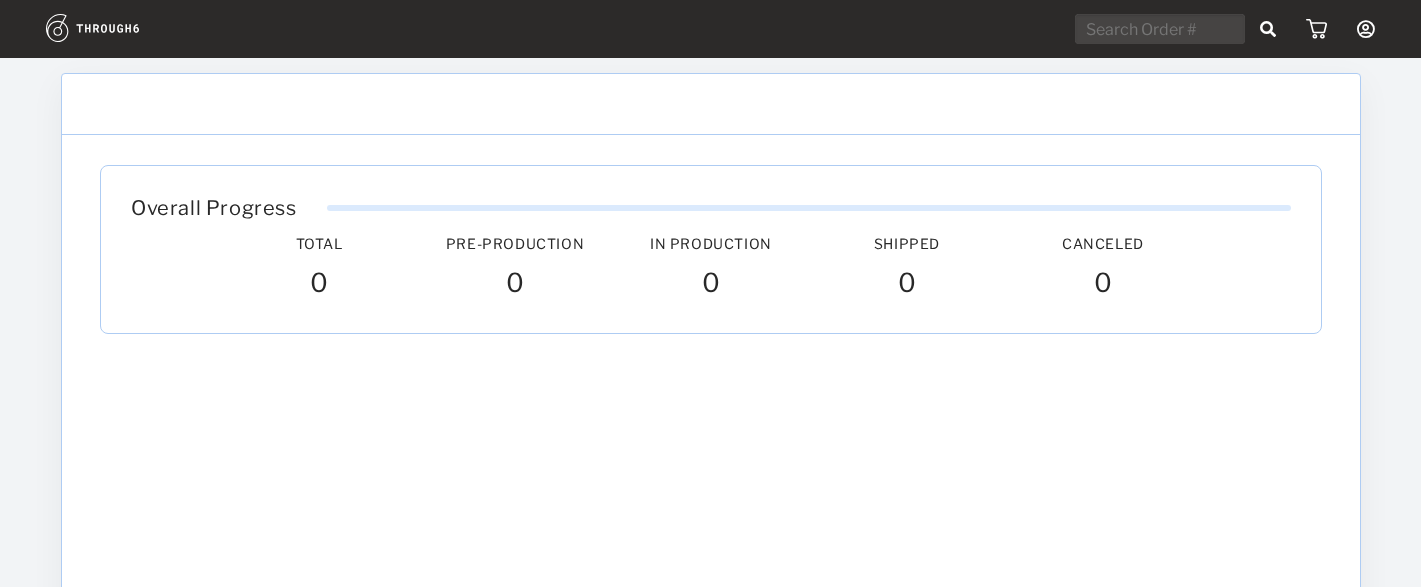 scroll, scrollTop: 0, scrollLeft: 0, axis: both 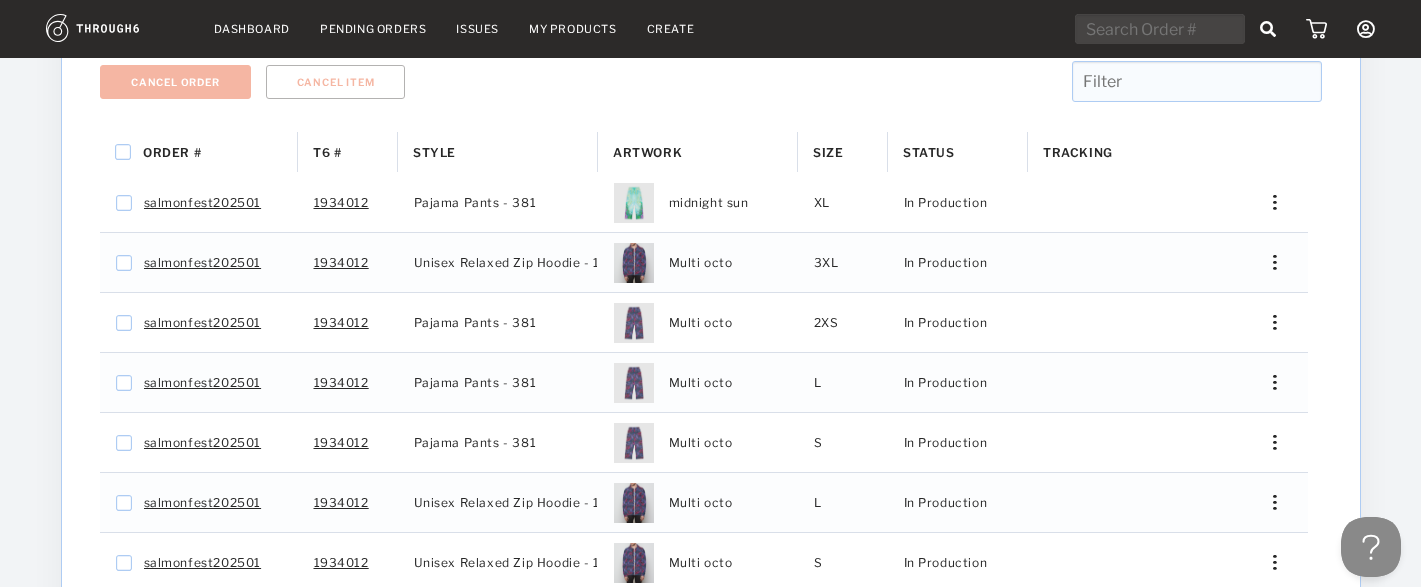 click on "Status" at bounding box center [958, 152] 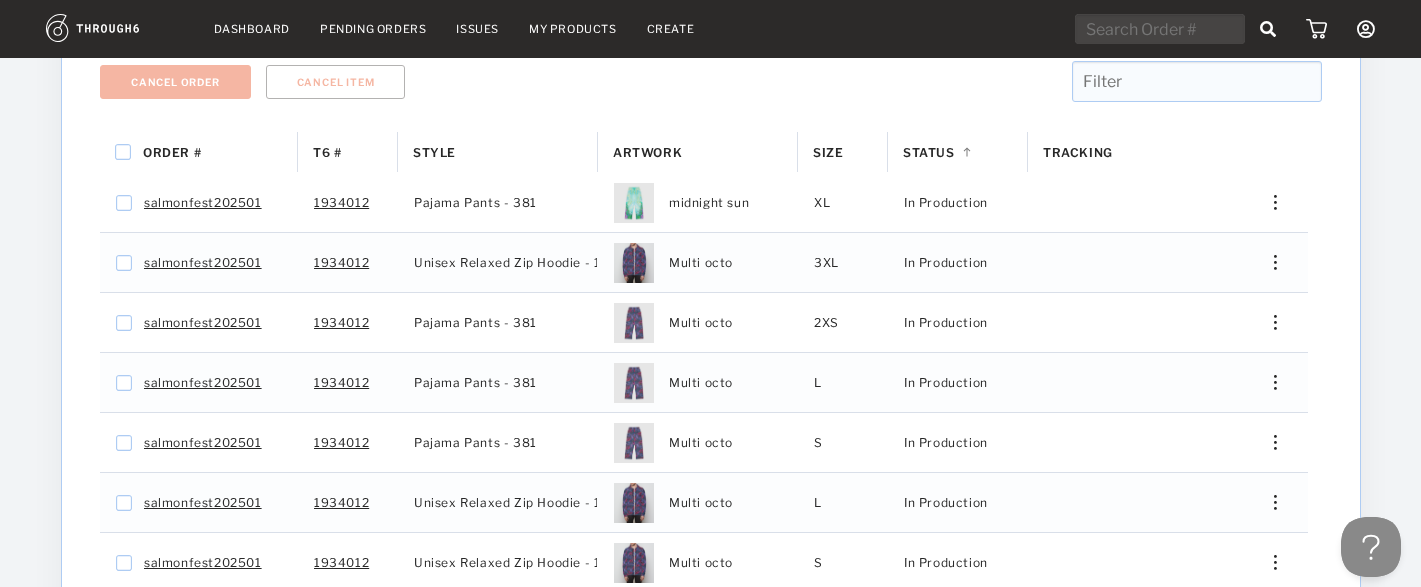 click on "Status
1" at bounding box center [958, 152] 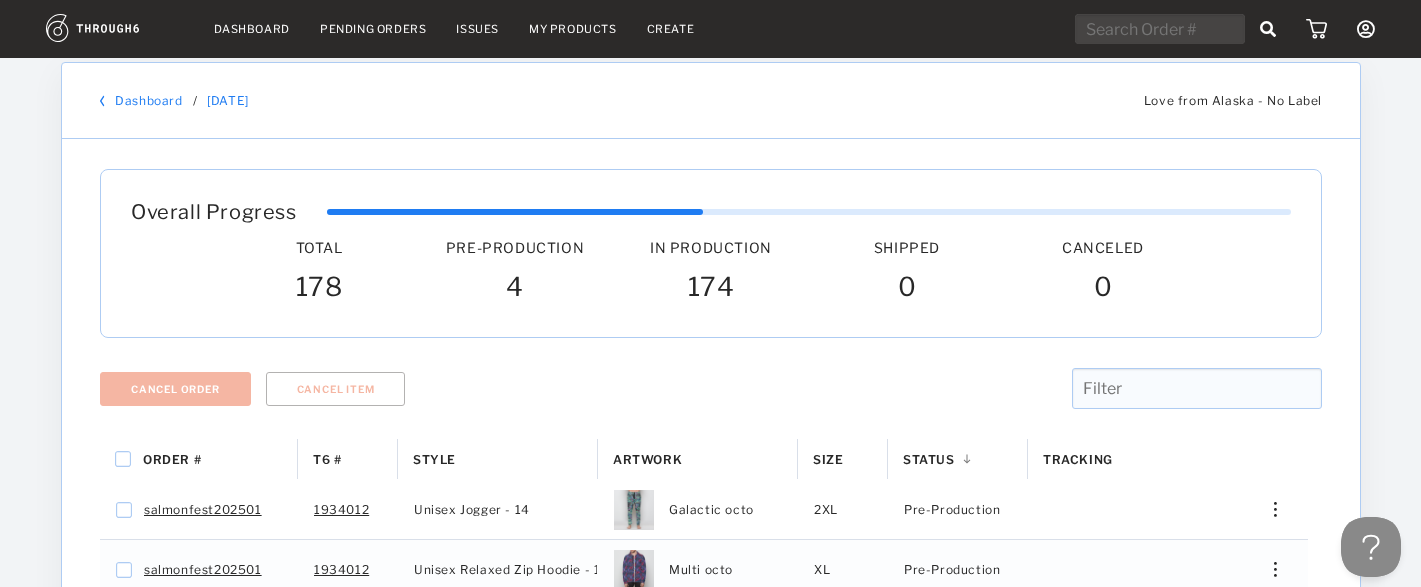 scroll, scrollTop: 17, scrollLeft: 0, axis: vertical 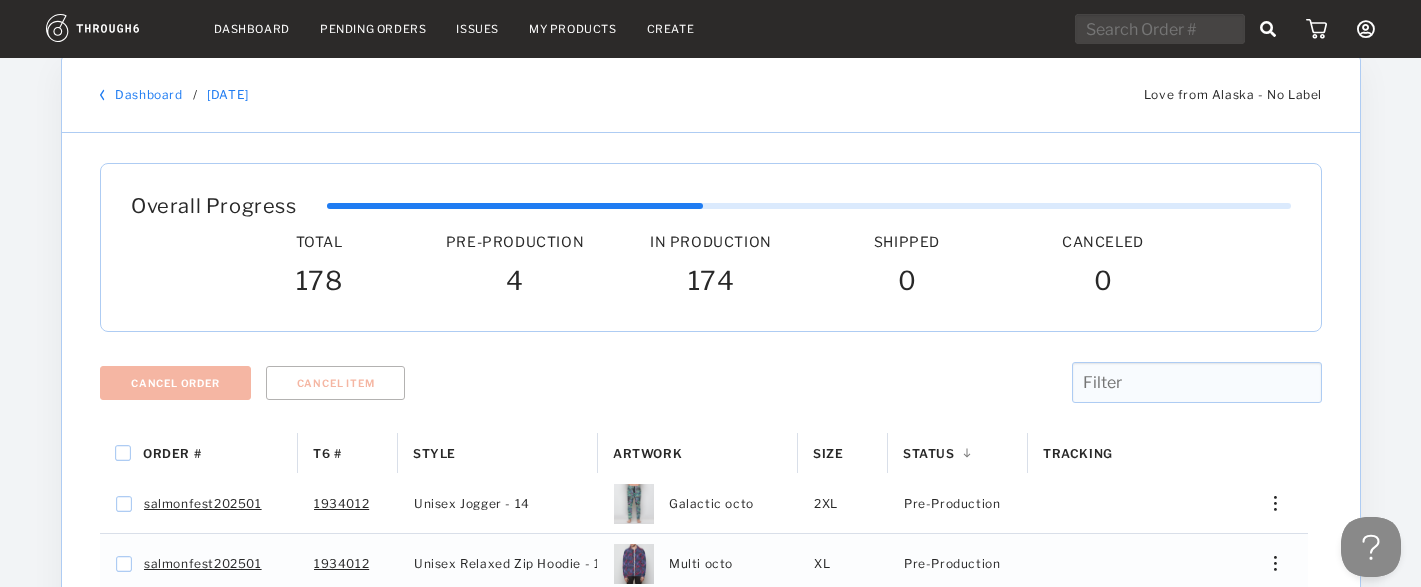 click on "Dashboard" at bounding box center (252, 29) 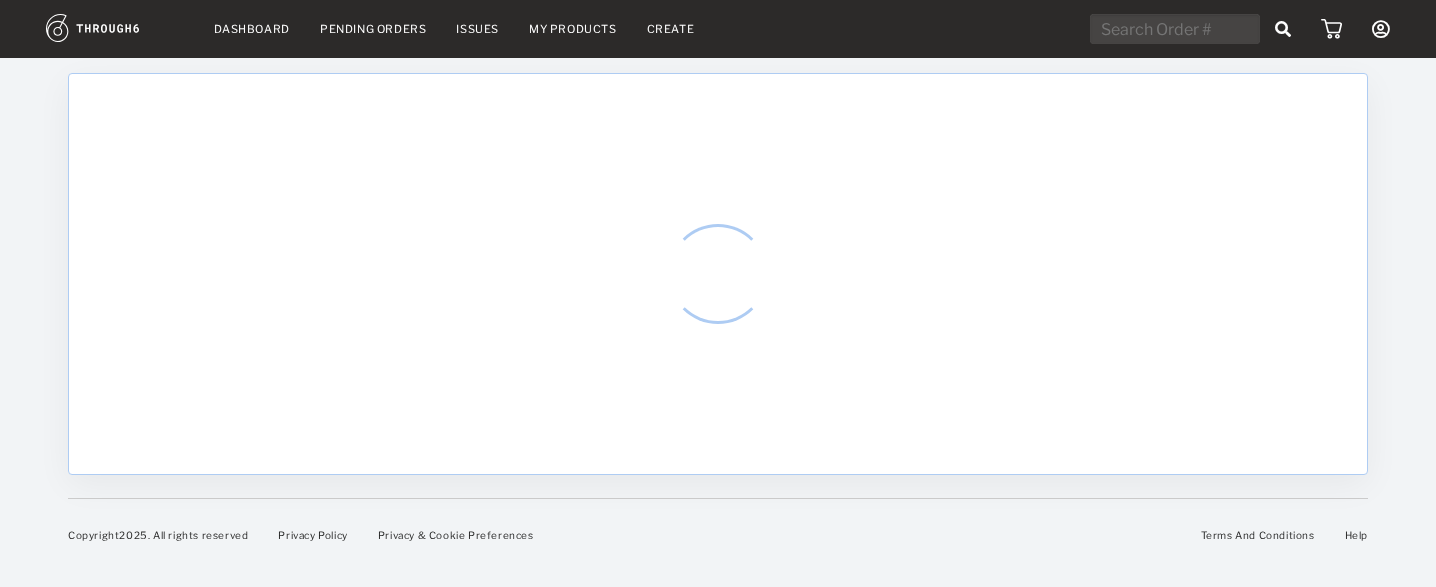 scroll, scrollTop: 0, scrollLeft: 0, axis: both 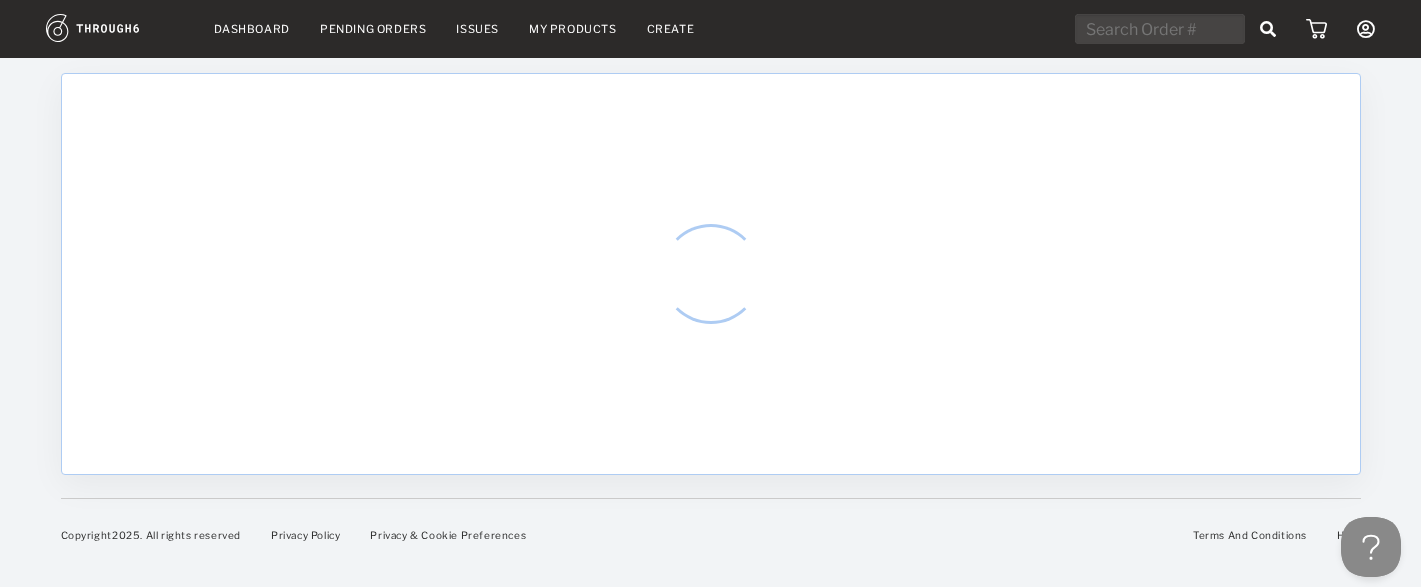 select on "7" 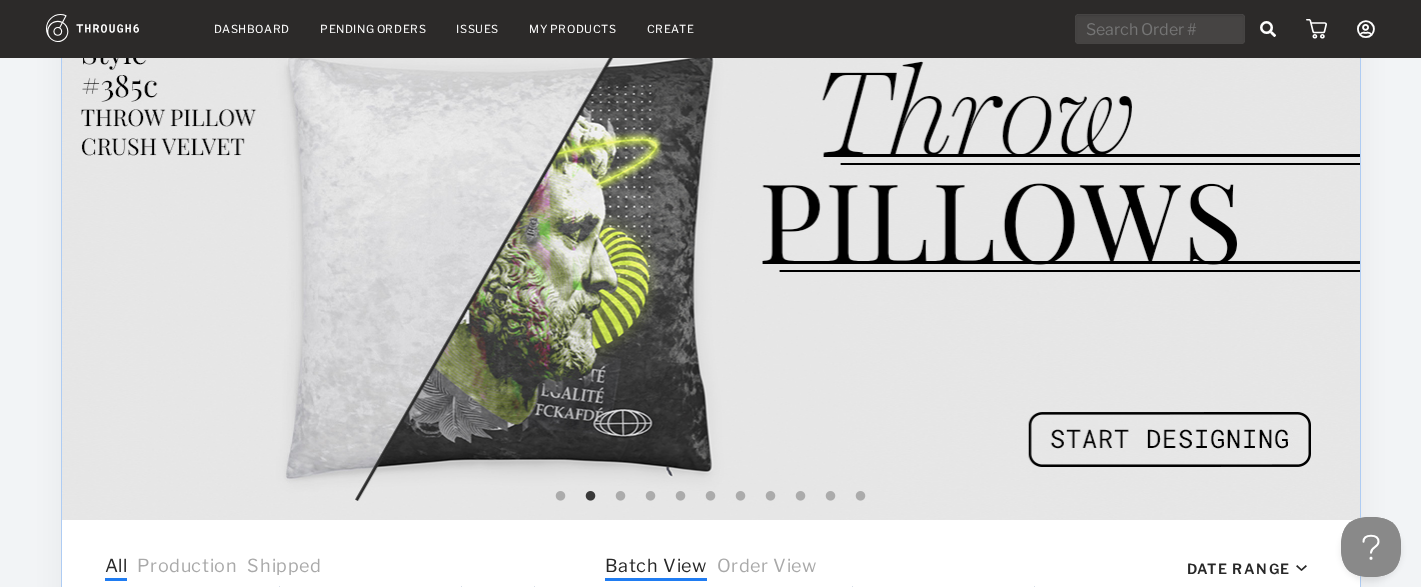 scroll, scrollTop: 346, scrollLeft: 0, axis: vertical 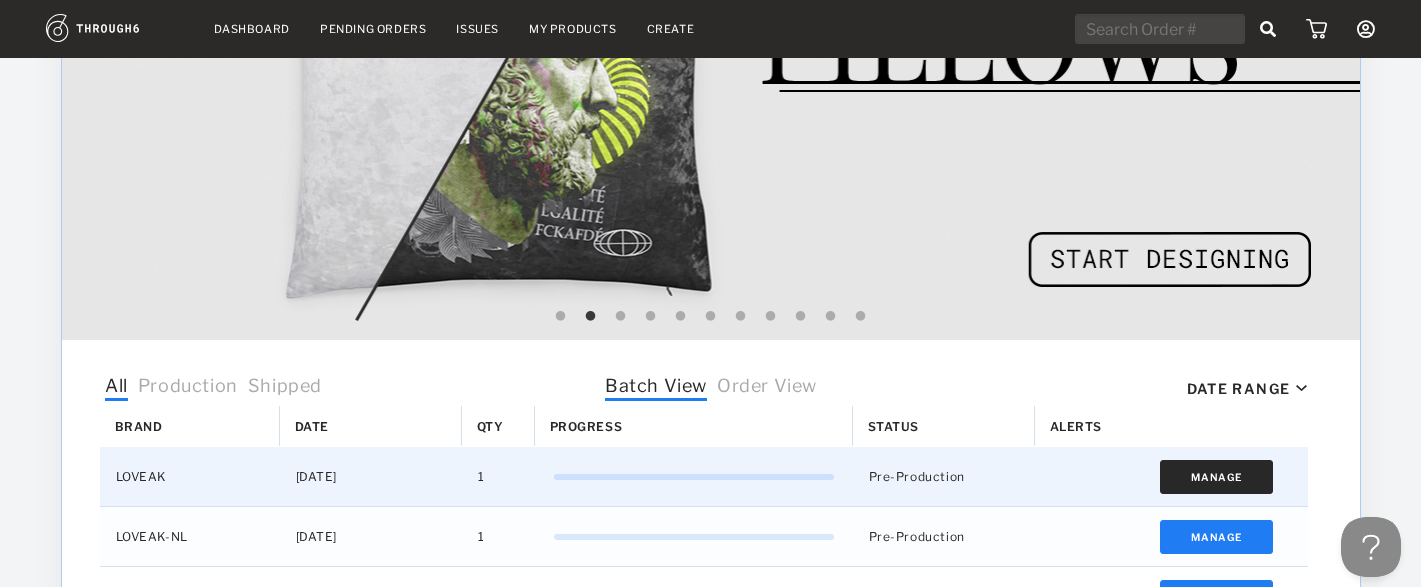 click on "Manage" at bounding box center [1216, 477] 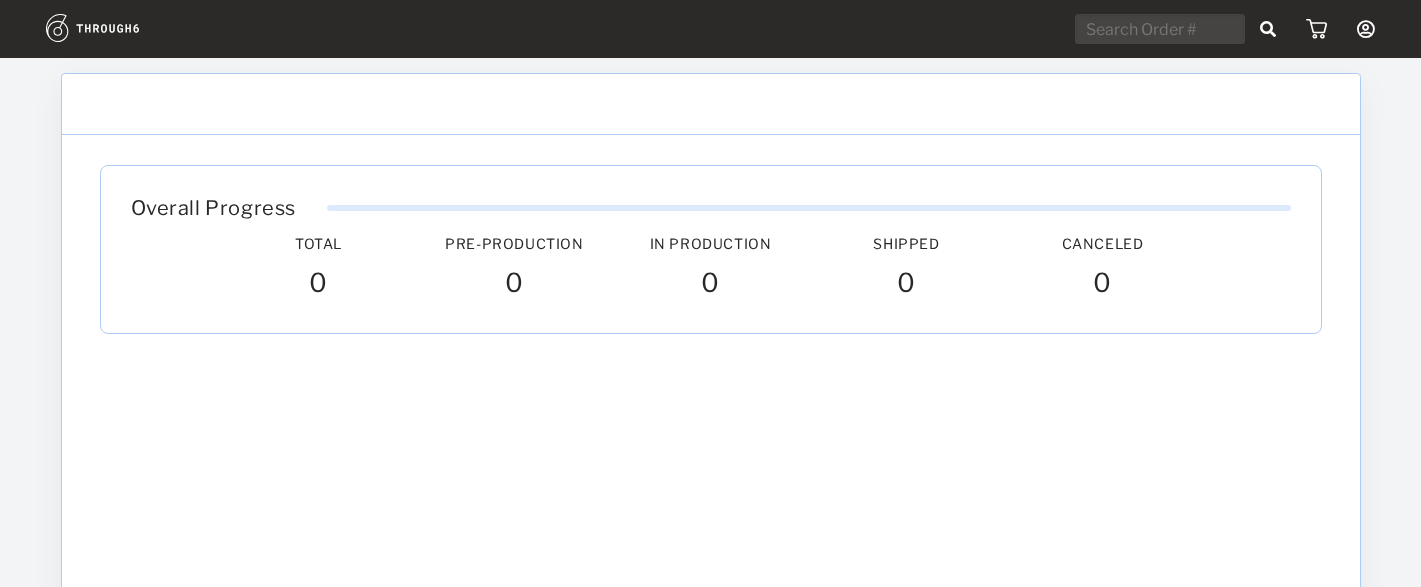 scroll, scrollTop: 0, scrollLeft: 0, axis: both 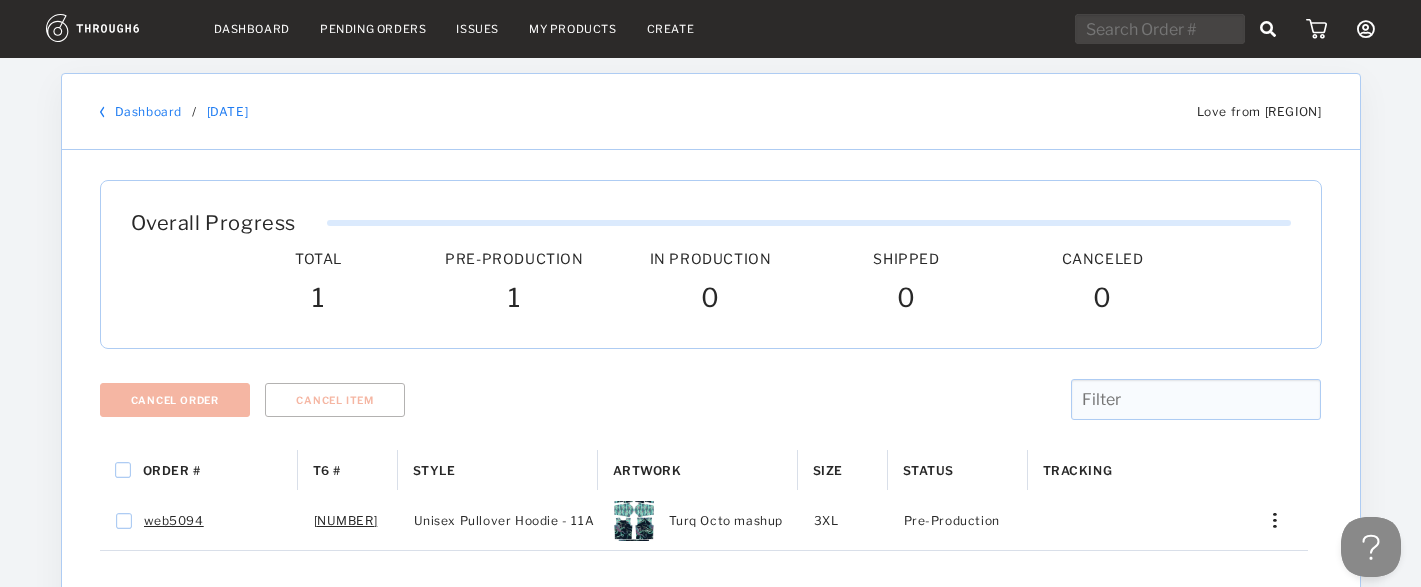 click at bounding box center (711, 435) 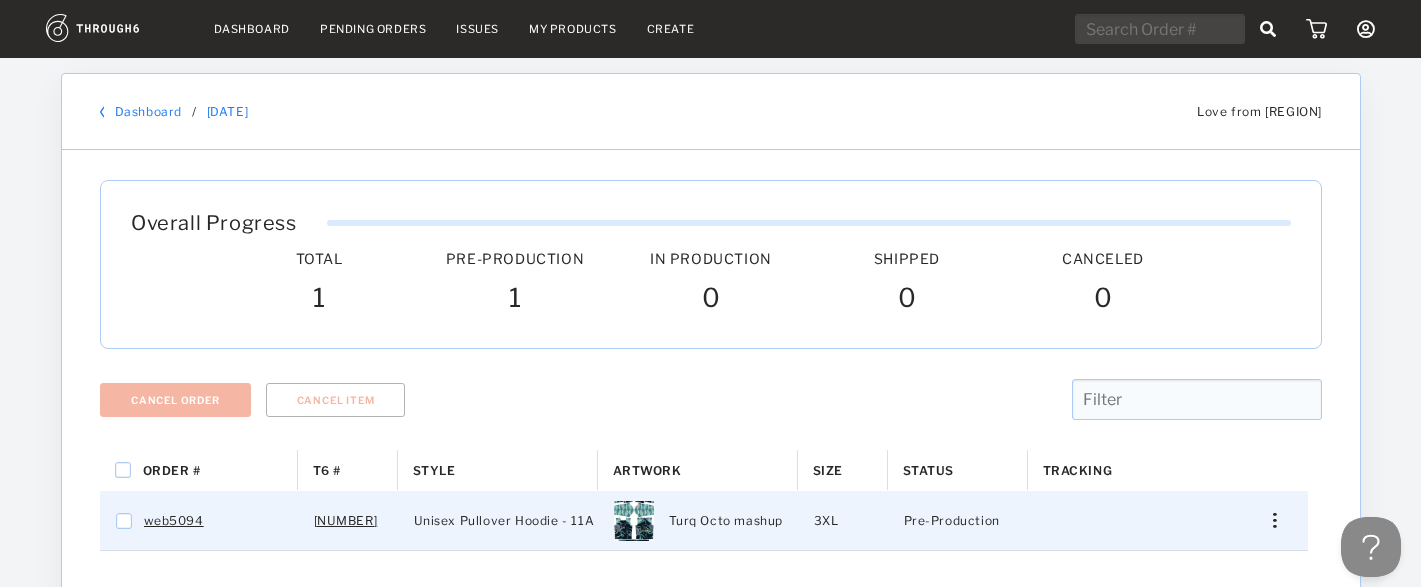 drag, startPoint x: 372, startPoint y: 521, endPoint x: 308, endPoint y: 528, distance: 64.381676 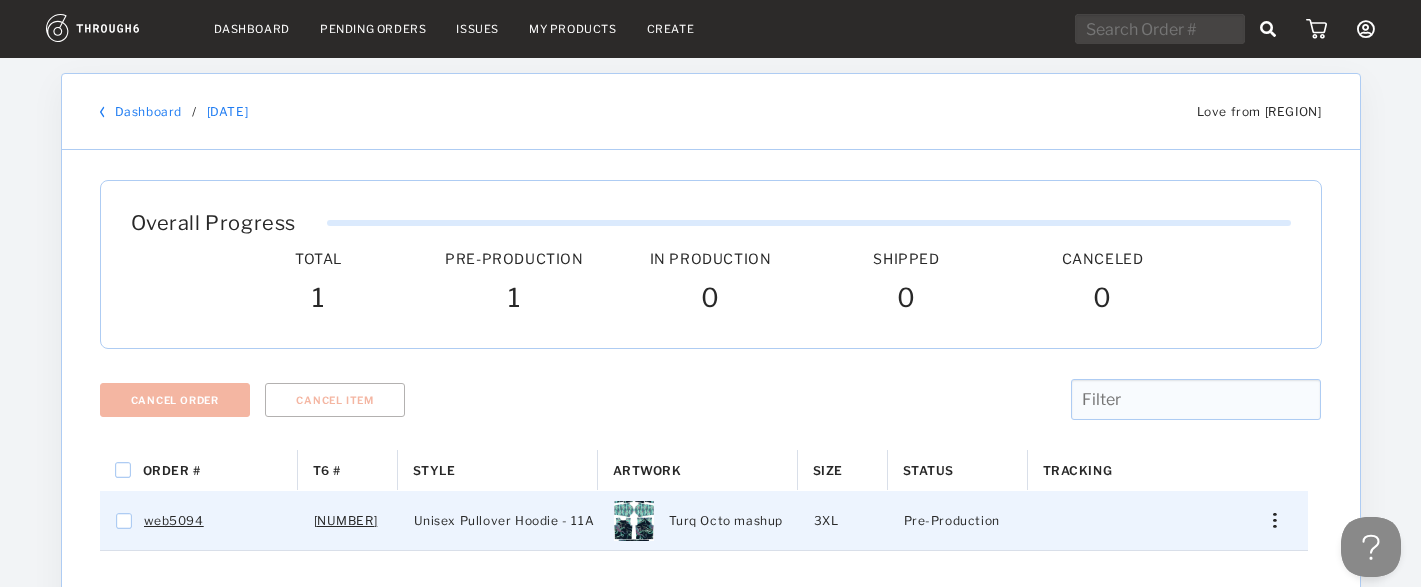 checkbox on "true" 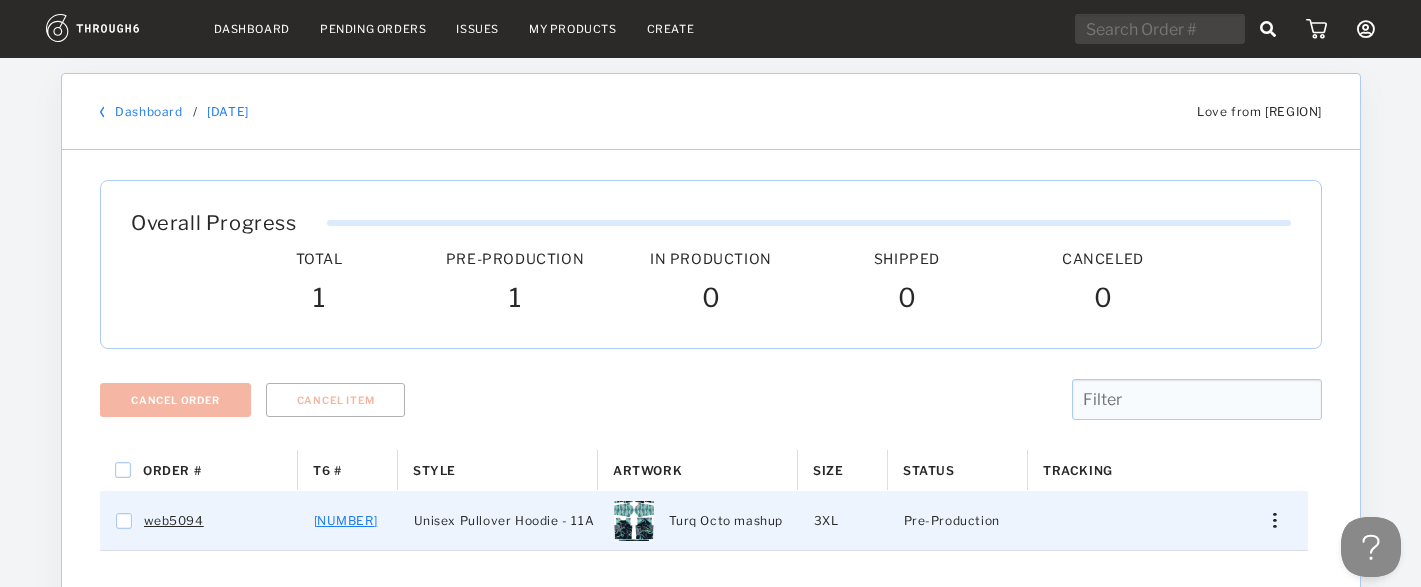 click on "1935782" at bounding box center [346, 521] 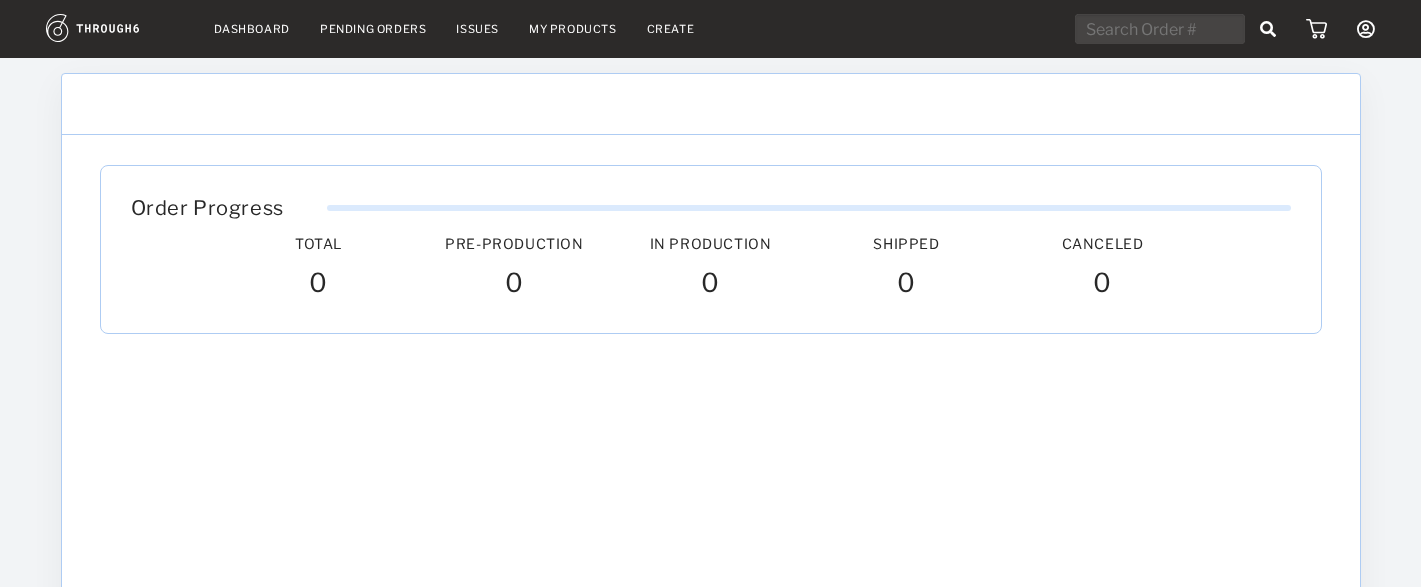 scroll, scrollTop: 0, scrollLeft: 0, axis: both 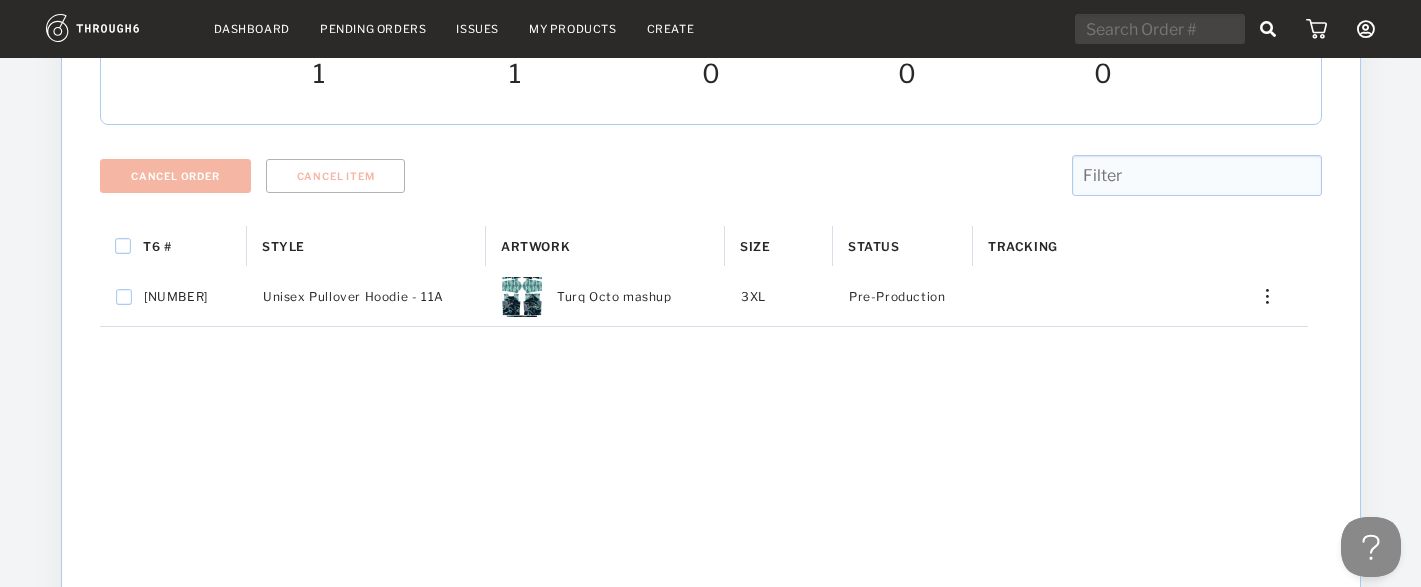 click on "Cancel Order Cancel Item" at bounding box center (711, 190) 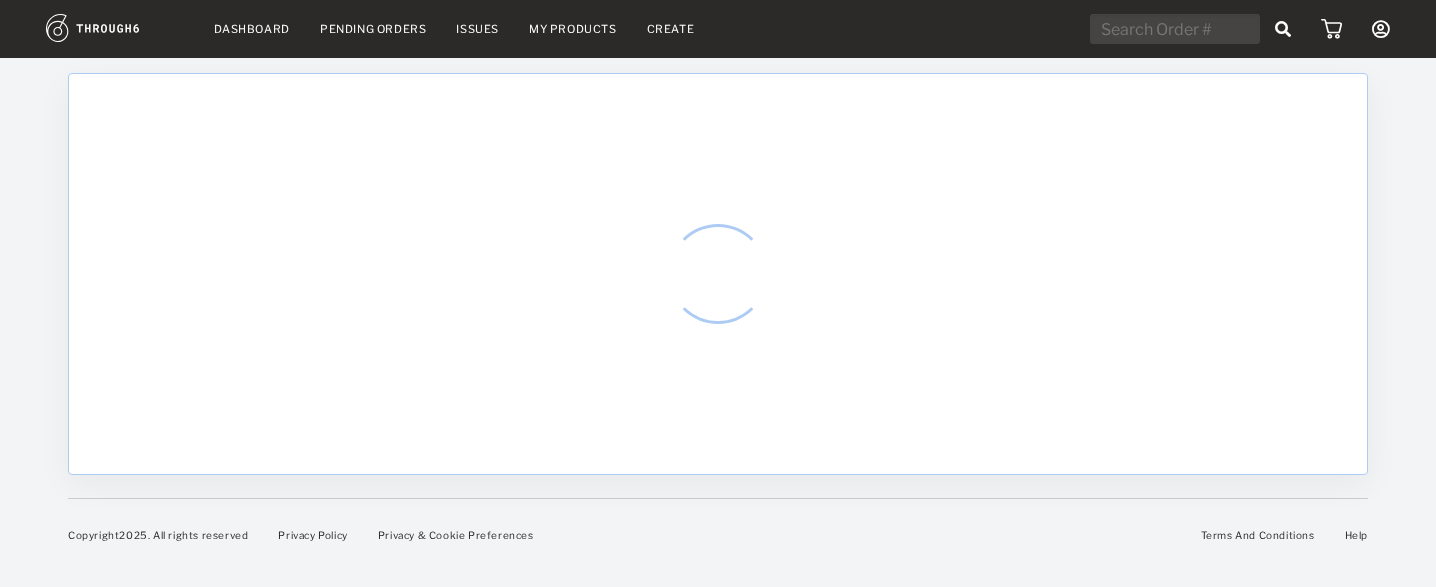 scroll, scrollTop: 0, scrollLeft: 0, axis: both 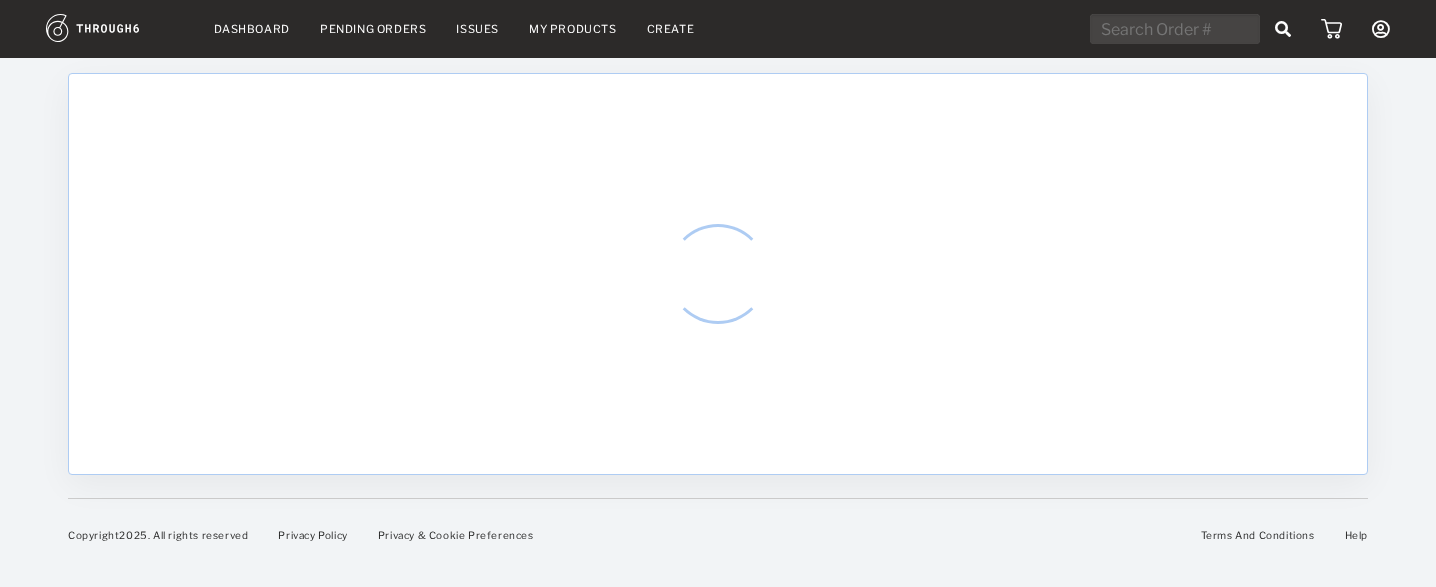 select on "7" 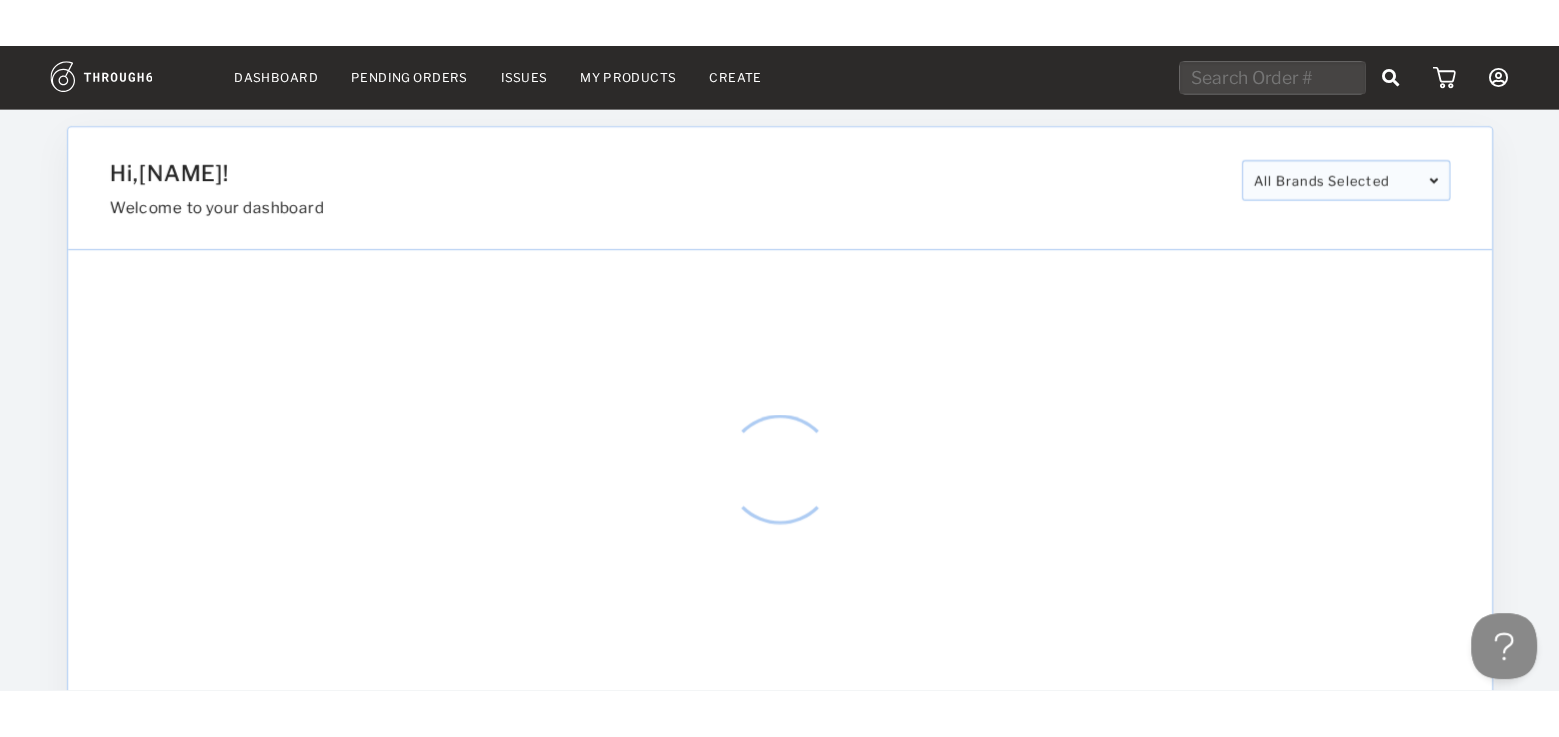 scroll, scrollTop: 0, scrollLeft: 0, axis: both 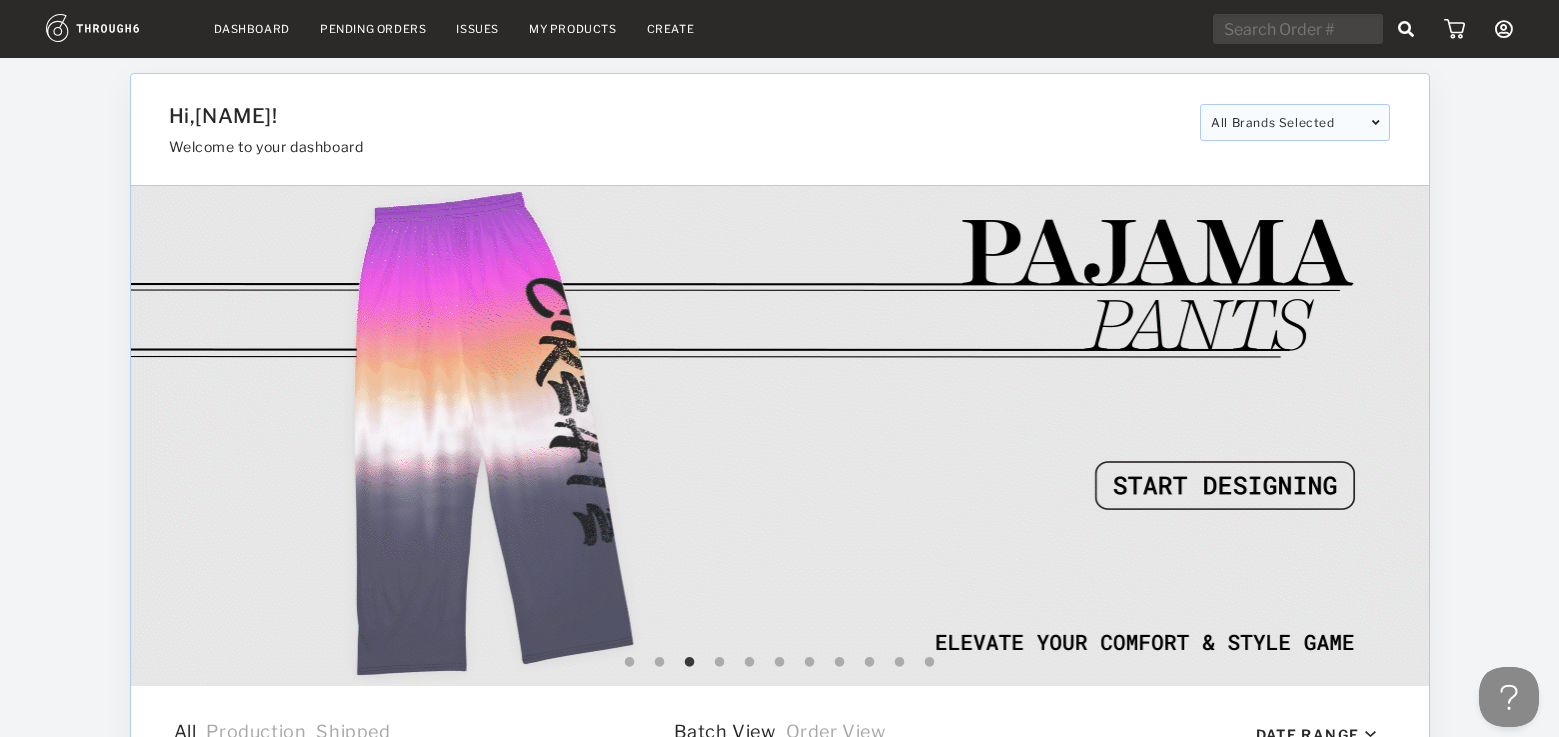 click on "Dashboard   Pending Orders Issues My Products Create  My Account  Brands  Create New Brand  Users Payment History  Sign Out" at bounding box center (779, 29) 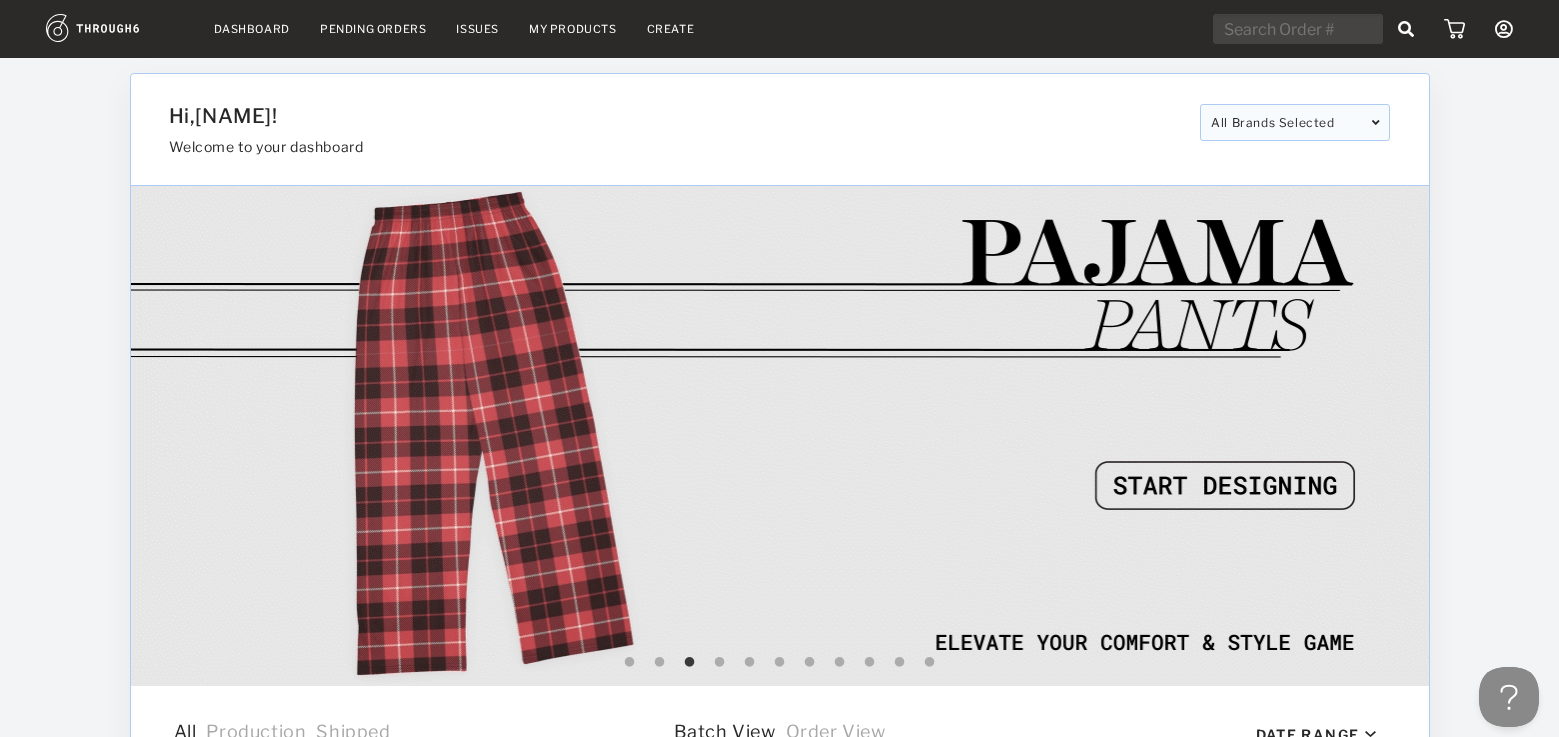 click on "My Products" at bounding box center (573, 29) 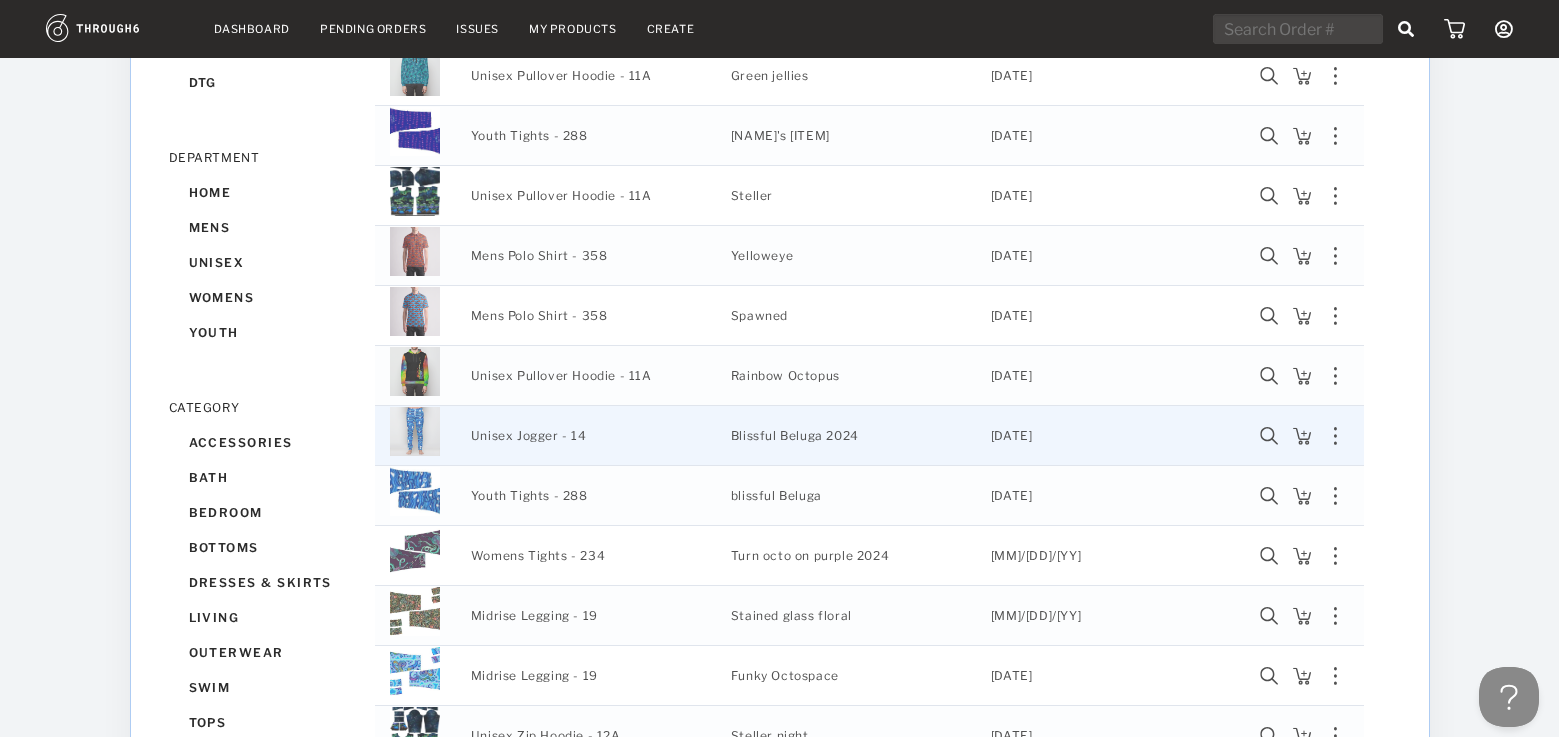 scroll, scrollTop: 307, scrollLeft: 0, axis: vertical 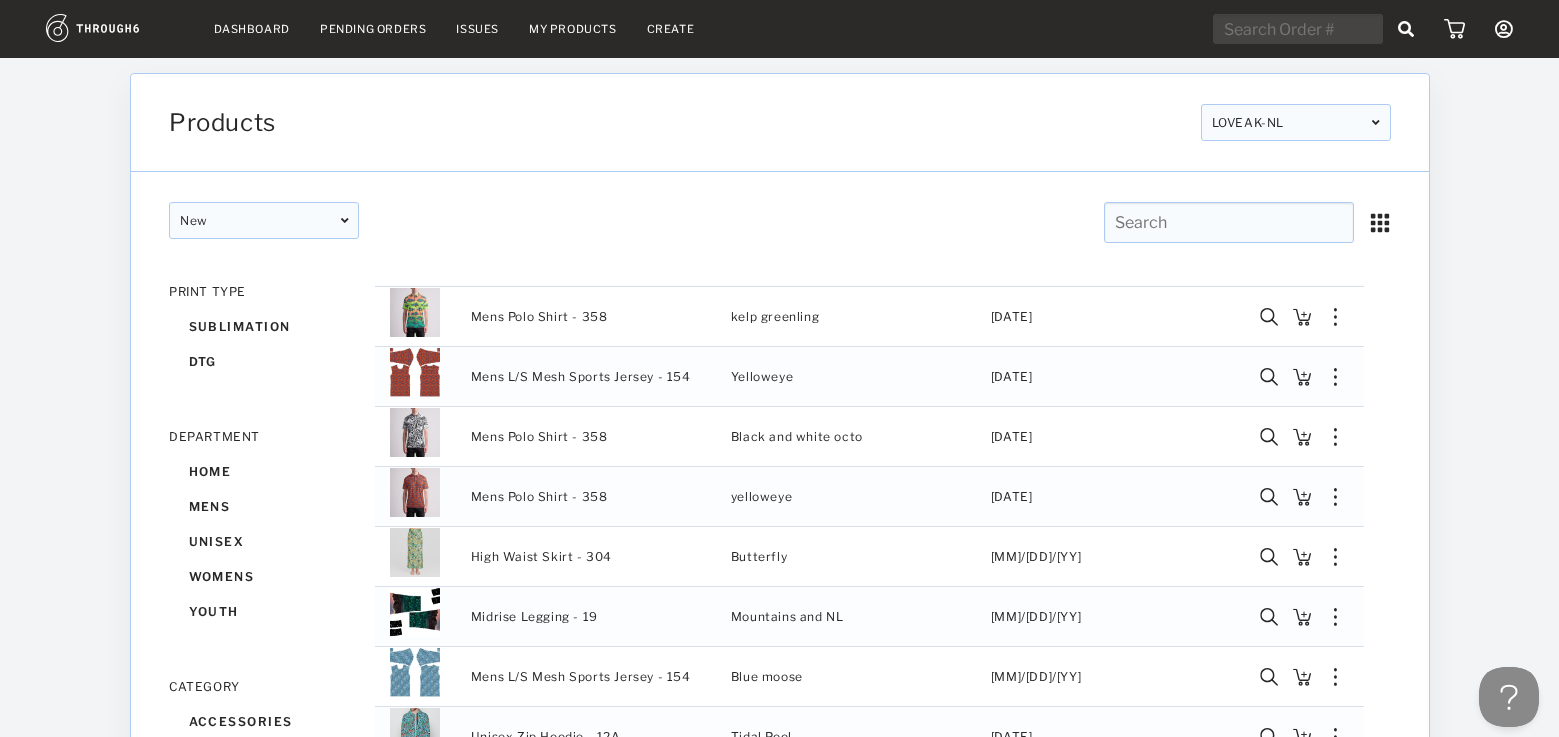 click on "LOVEAK-NL" at bounding box center [1295, 122] 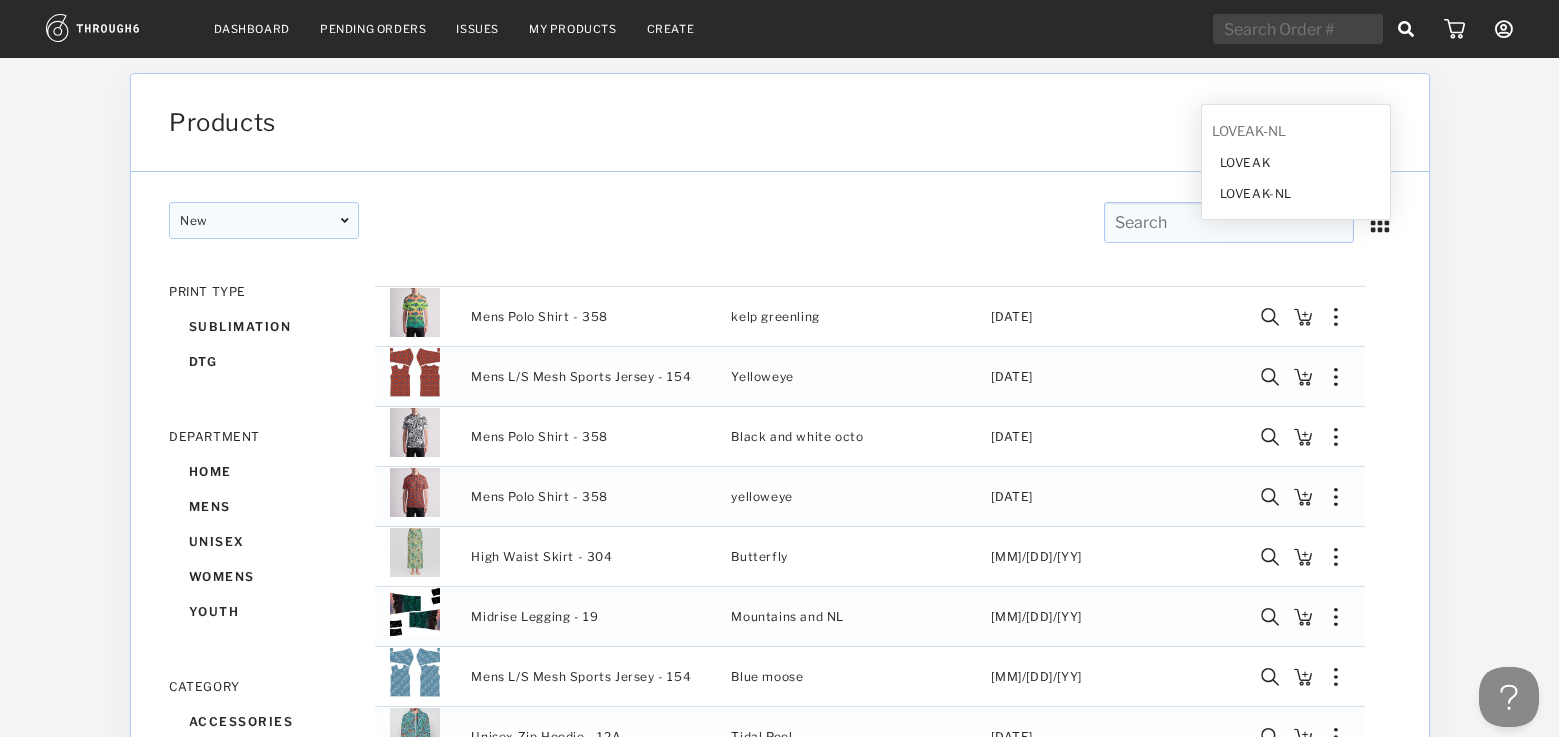 click on "Products LOVEAK-NL LOVEAK LOVEAK-NL LOVEAK LOVEAK-NL LOVEAK-NL LOVEAK LOVEAK-NL LOVEAK LOVEAK-NL" at bounding box center (780, 123) 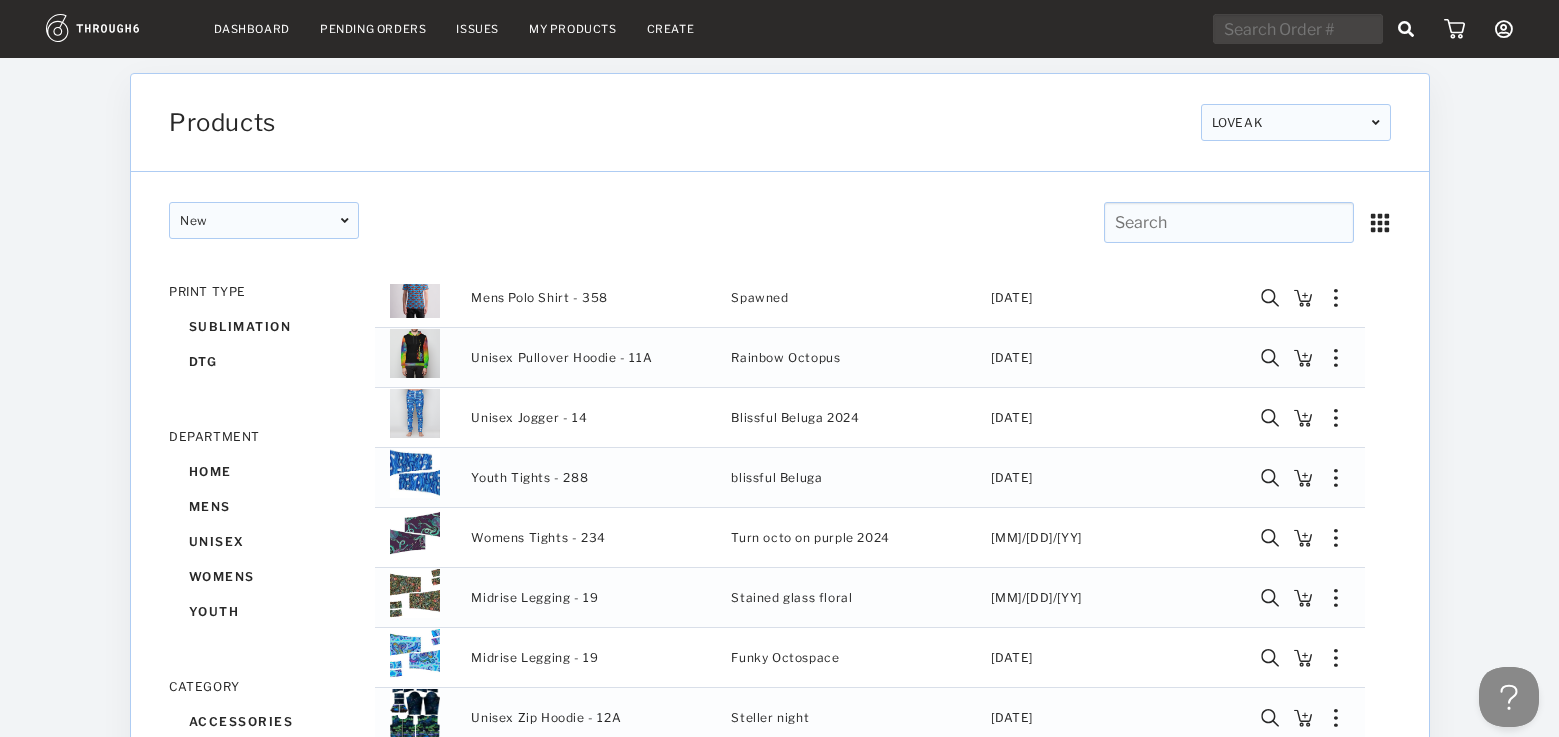 scroll, scrollTop: 0, scrollLeft: 0, axis: both 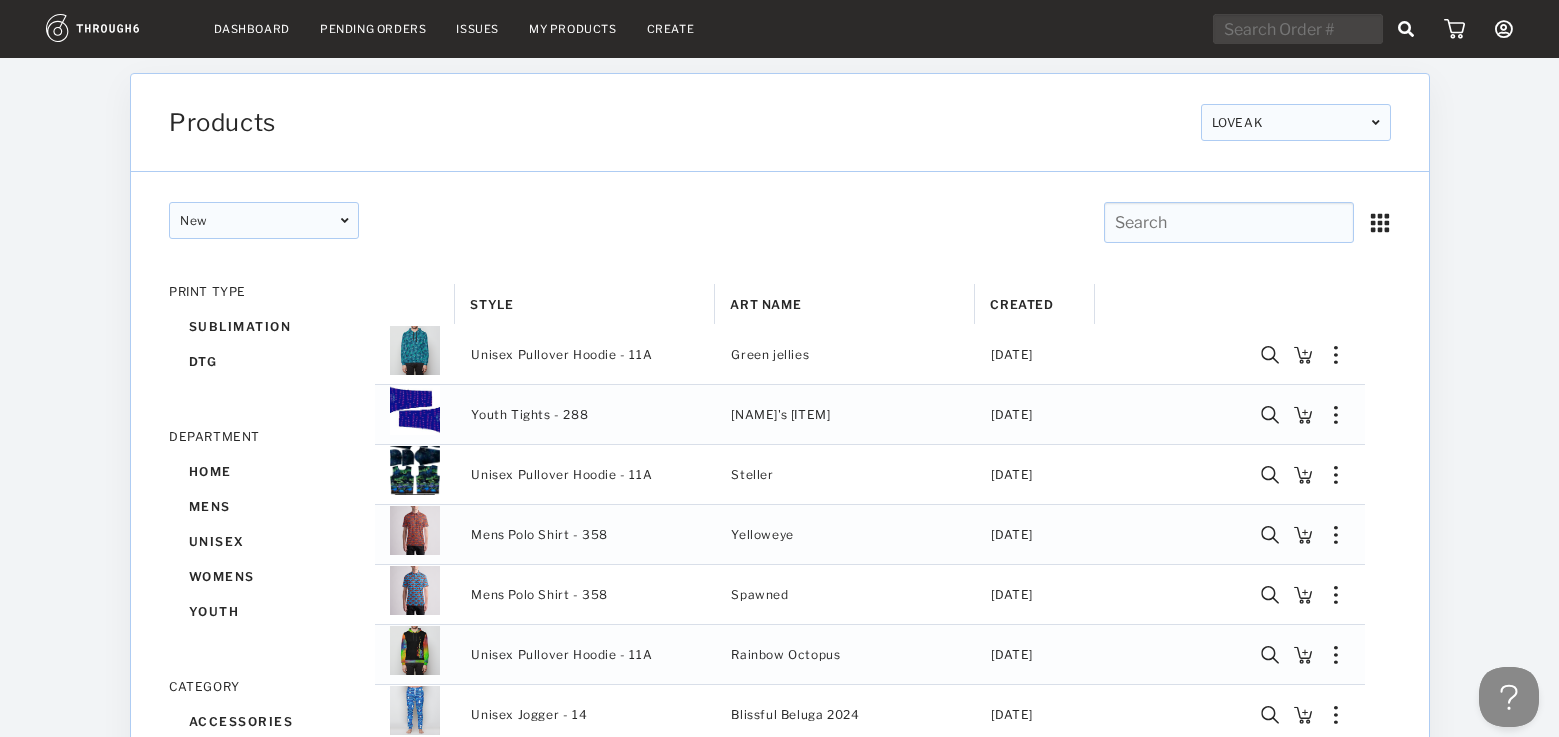 click at bounding box center [1228, 222] 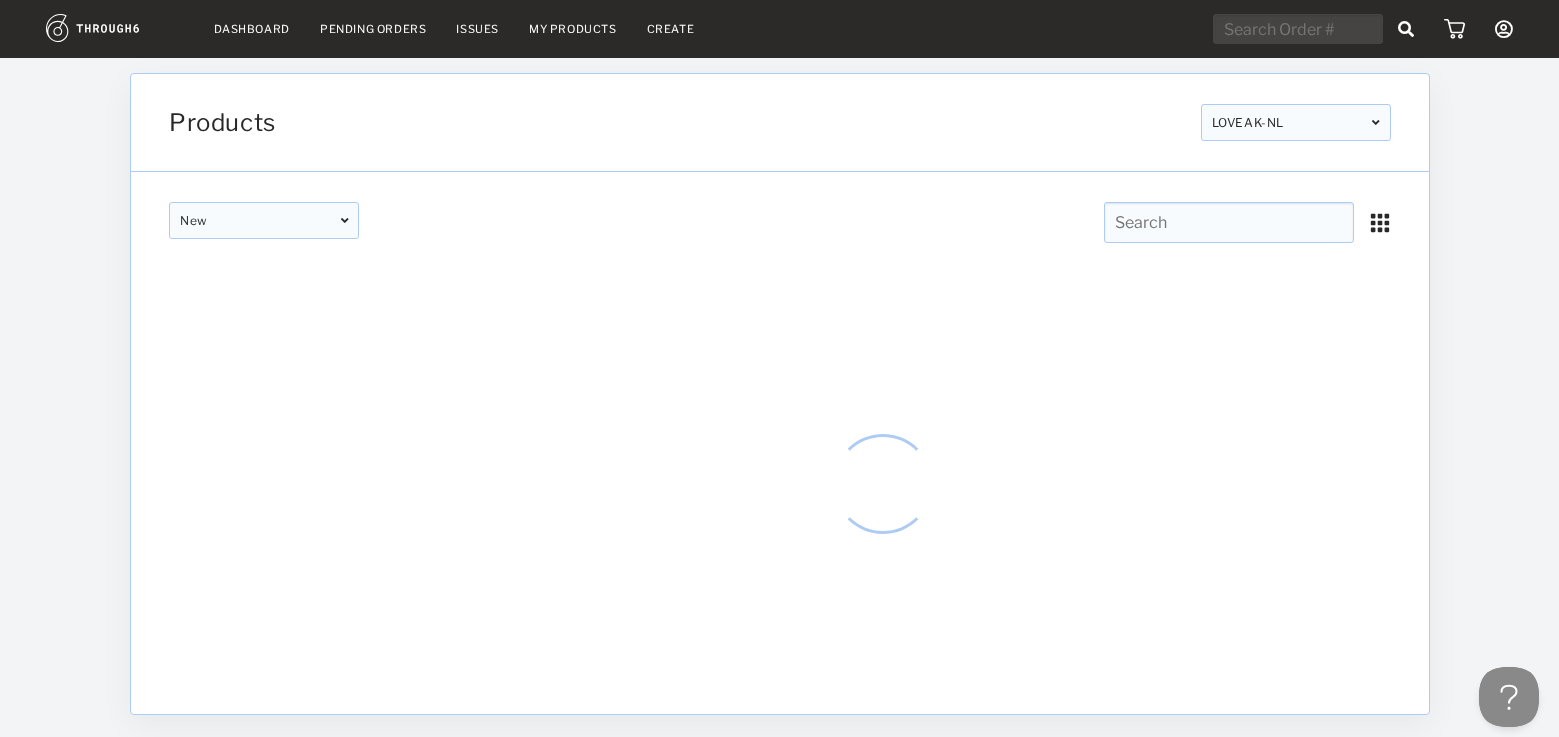 click on "Products LOVEAK-NL LOVEAK LOVEAK-NL LOVEAK LOVEAK-NL LOVEAK-NL LOVEAK LOVEAK-NL LOVEAK LOVEAK-NL New New Popular New Popular" at bounding box center [780, 394] 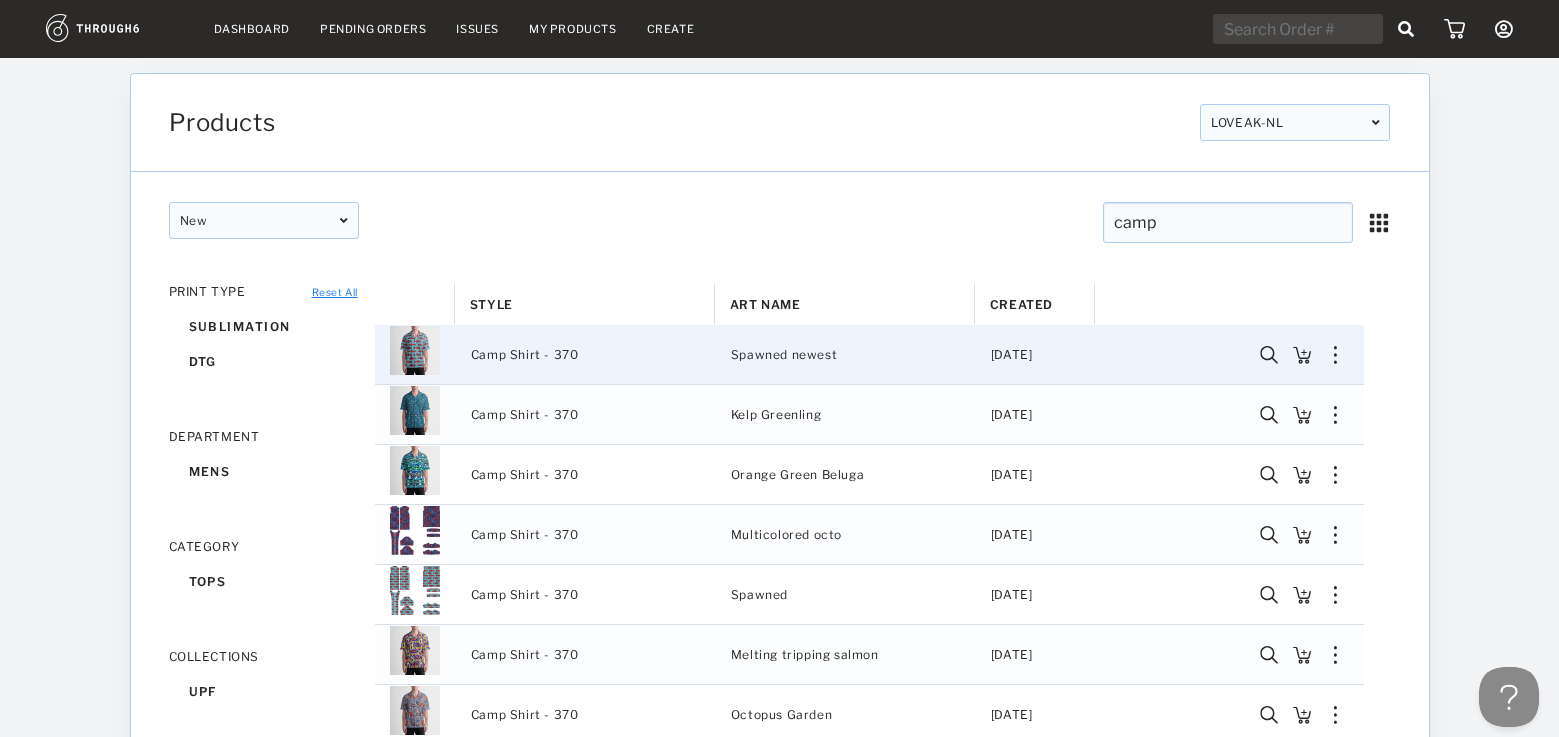 type on "camp" 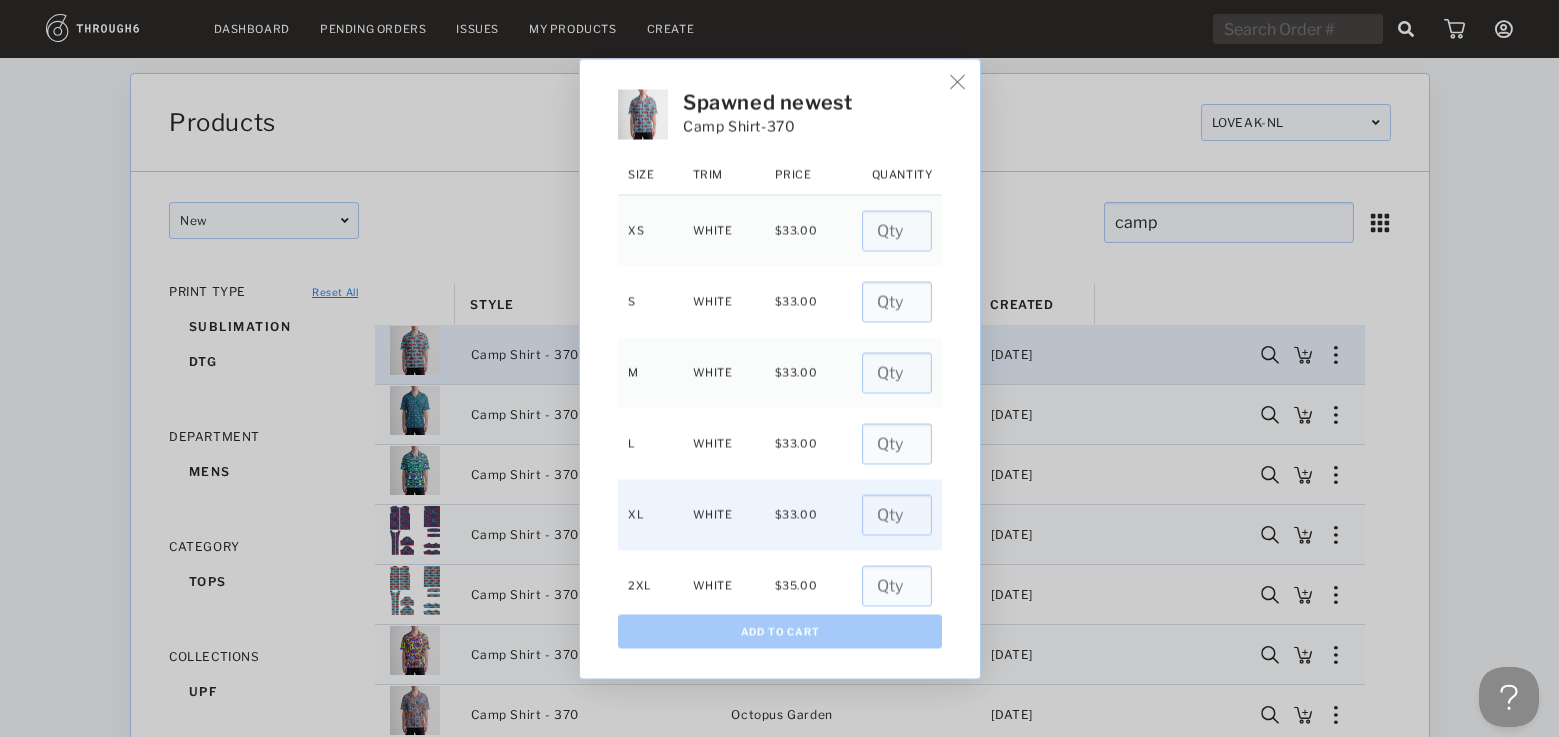 scroll, scrollTop: 10, scrollLeft: 0, axis: vertical 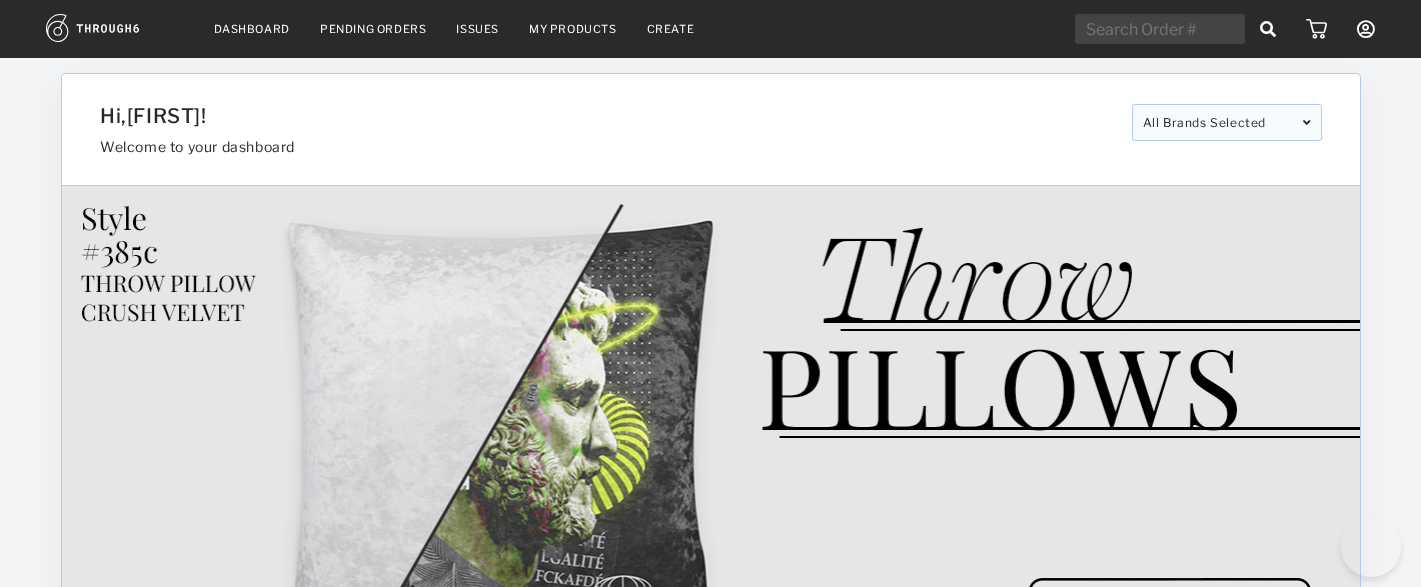 select on "7" 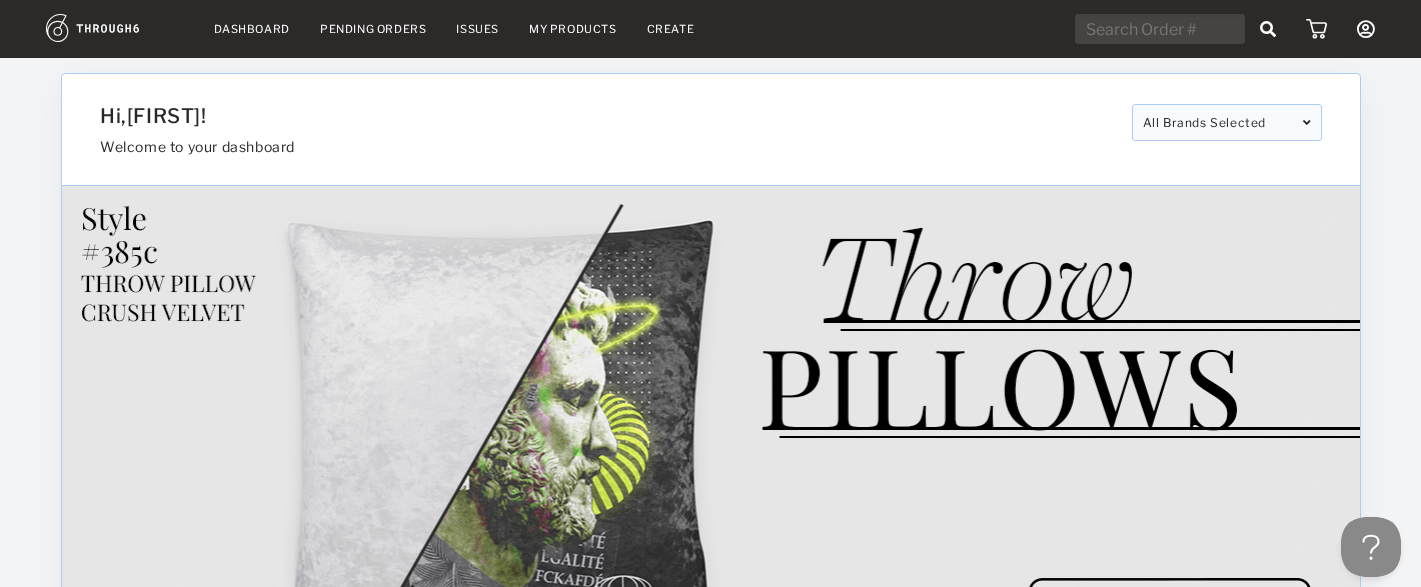 scroll, scrollTop: 0, scrollLeft: 0, axis: both 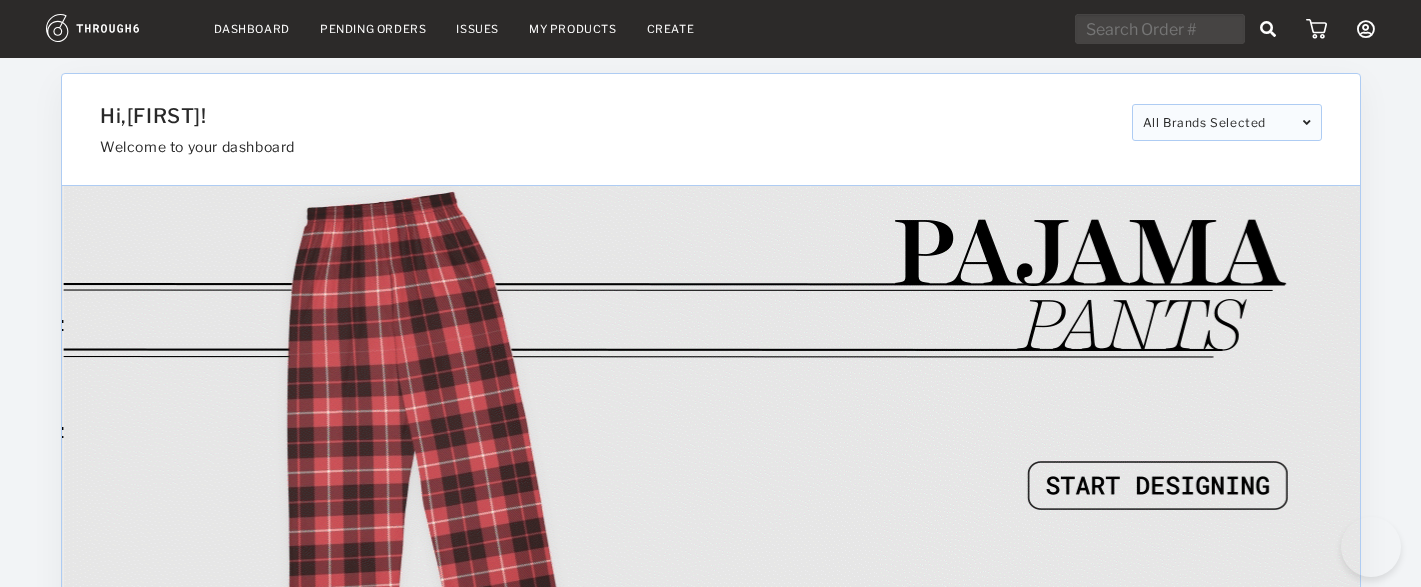 select on "7" 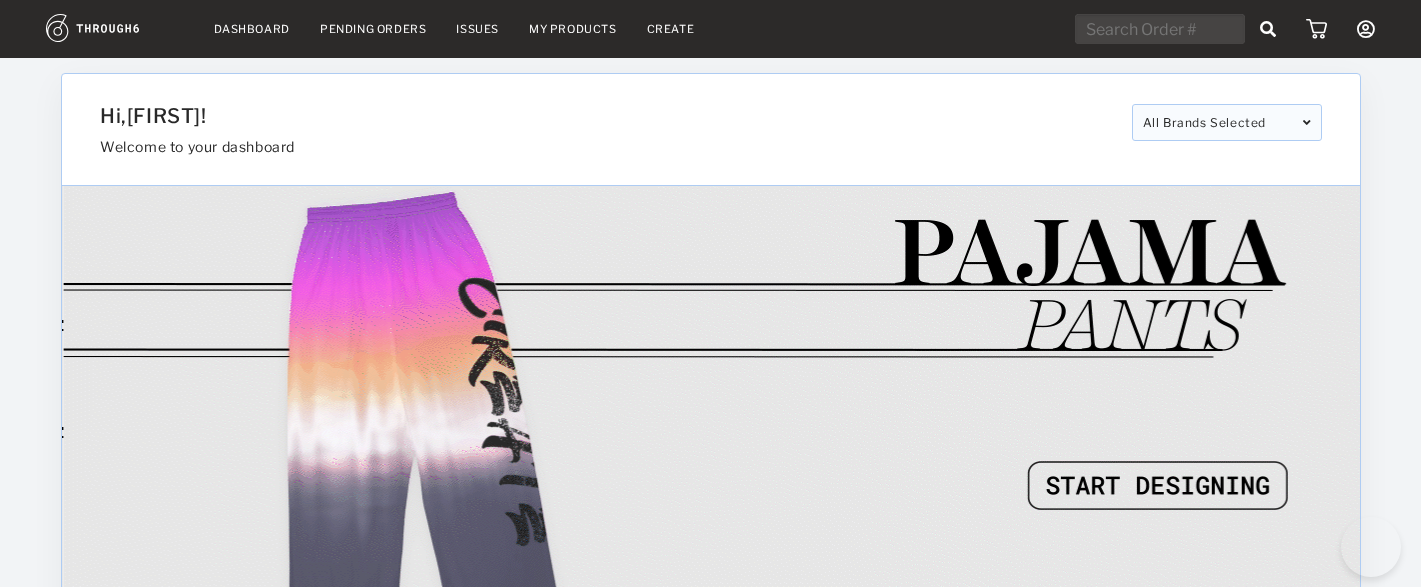 select on "2025" 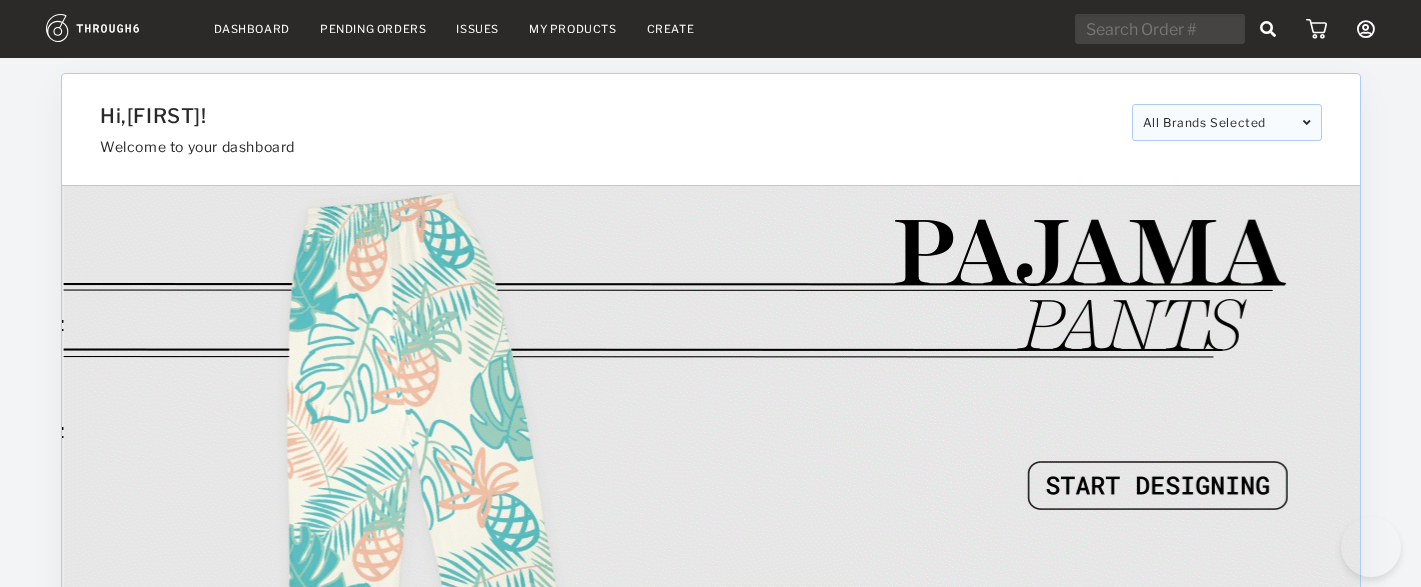 scroll, scrollTop: 725, scrollLeft: 0, axis: vertical 